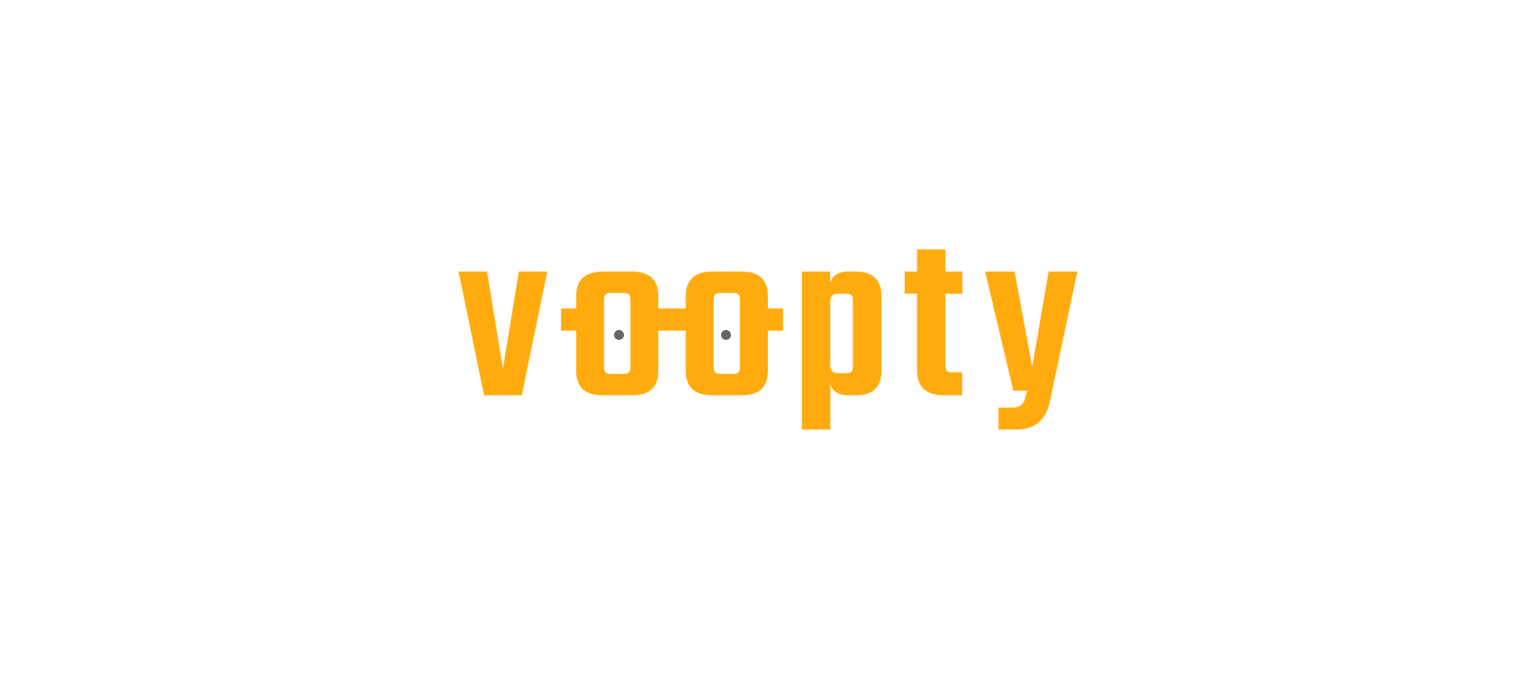 scroll, scrollTop: 0, scrollLeft: 0, axis: both 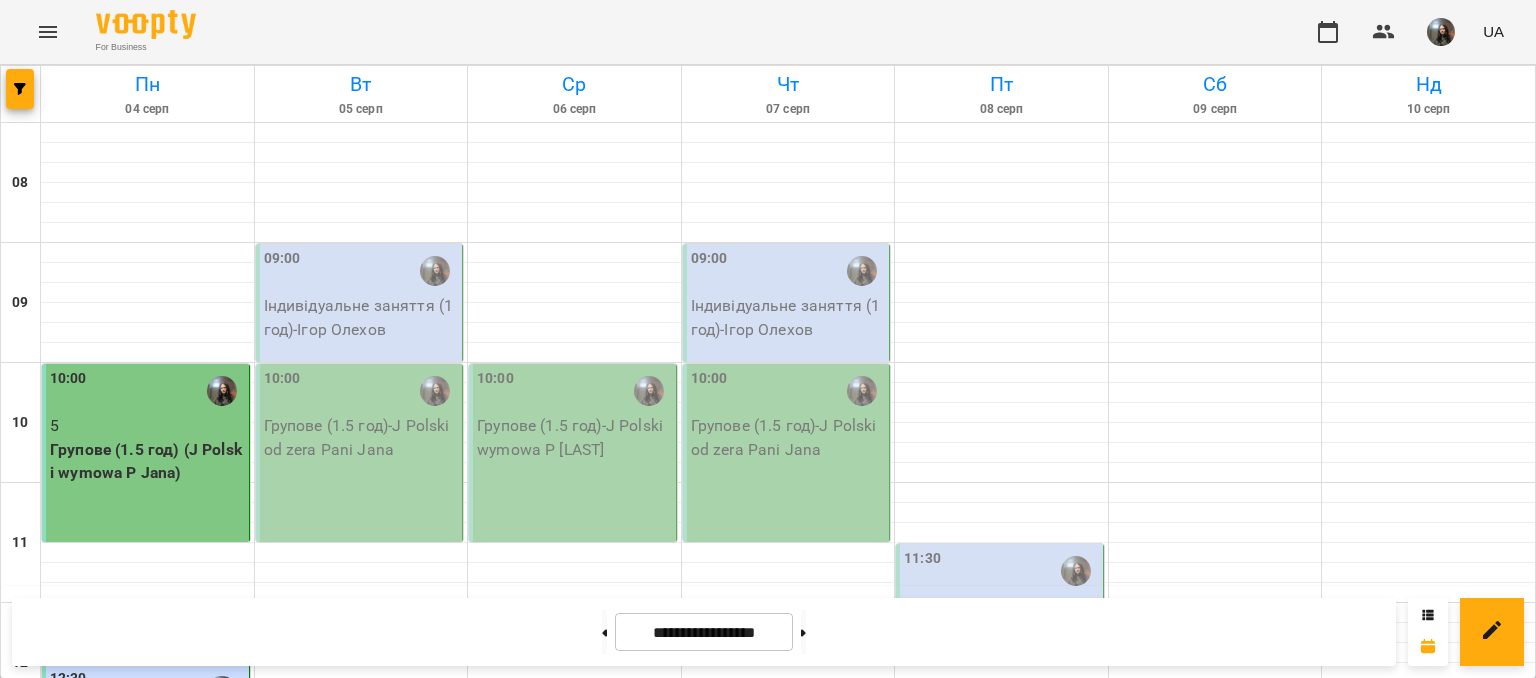 click on "09:00" at bounding box center [361, 271] 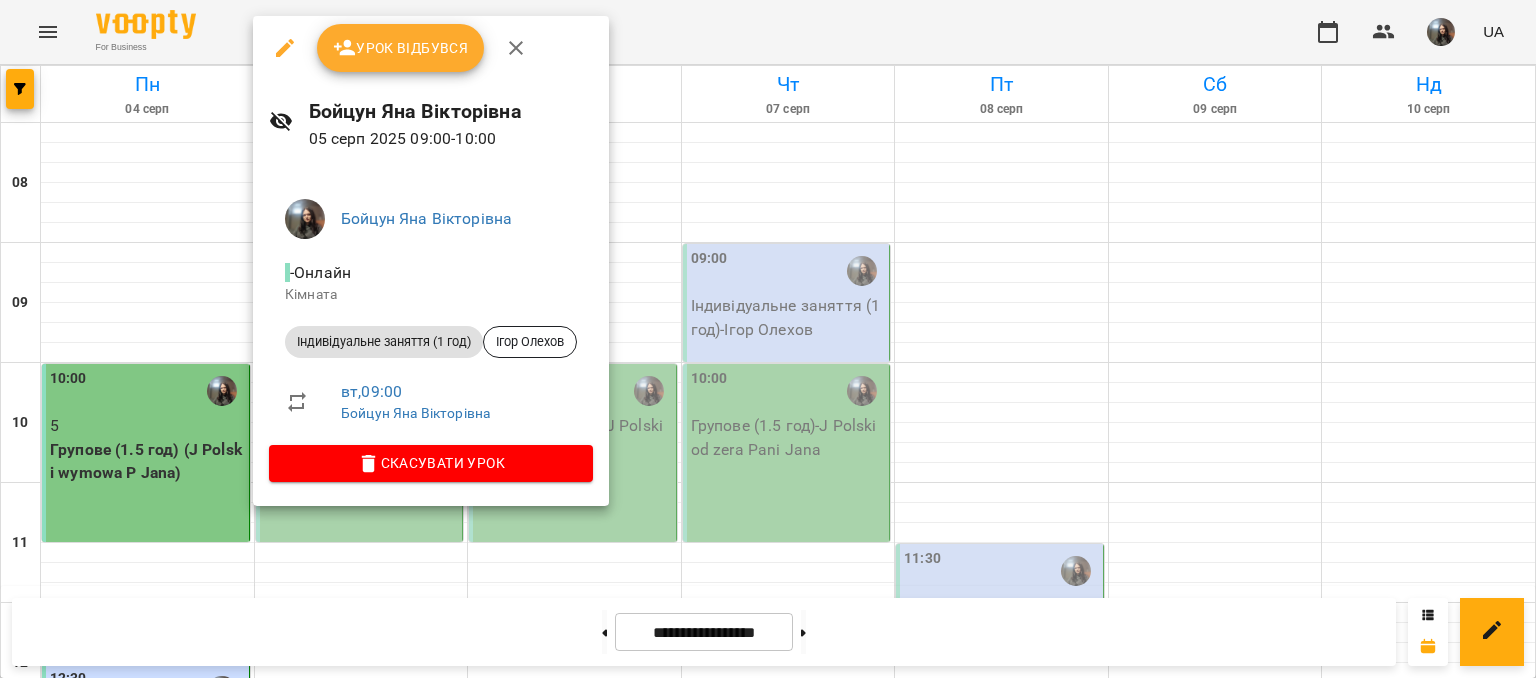 click on "Урок відбувся" at bounding box center (401, 48) 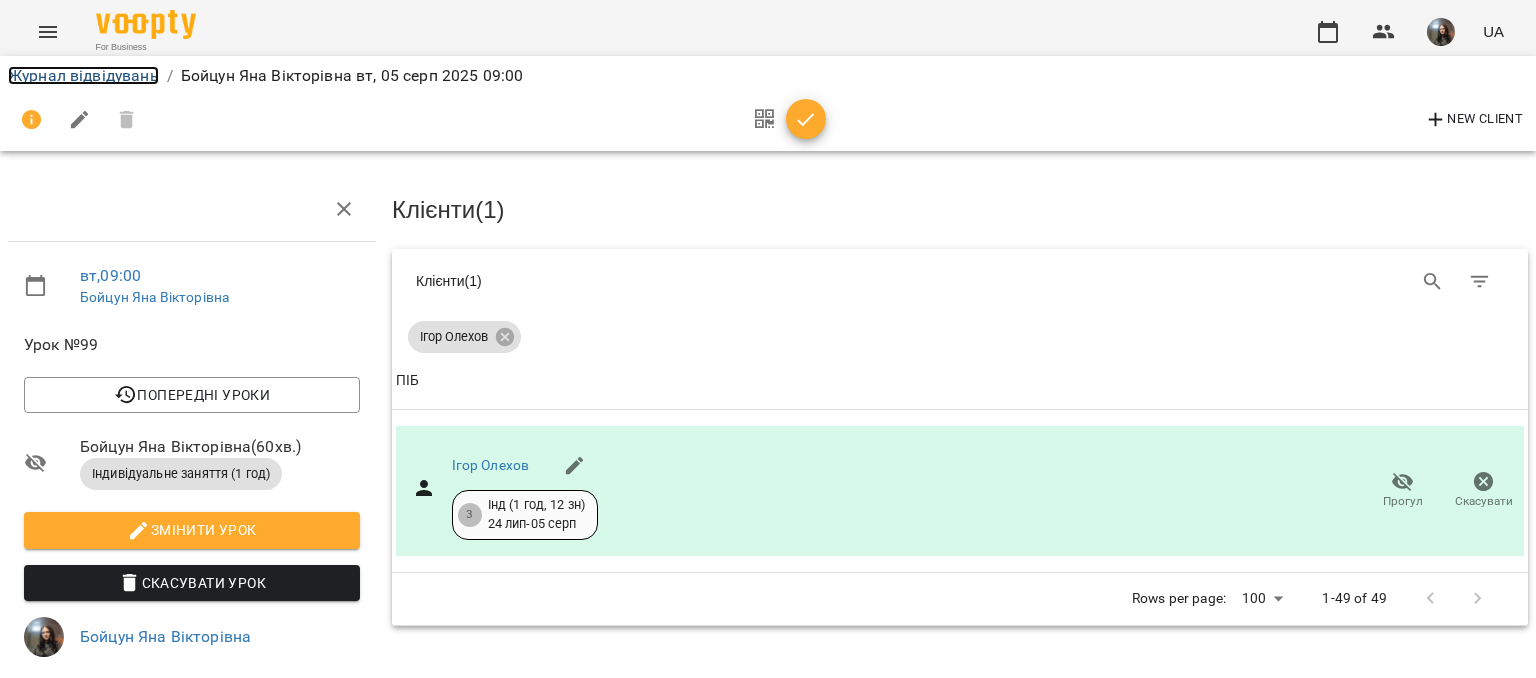 click on "Журнал відвідувань" at bounding box center (83, 75) 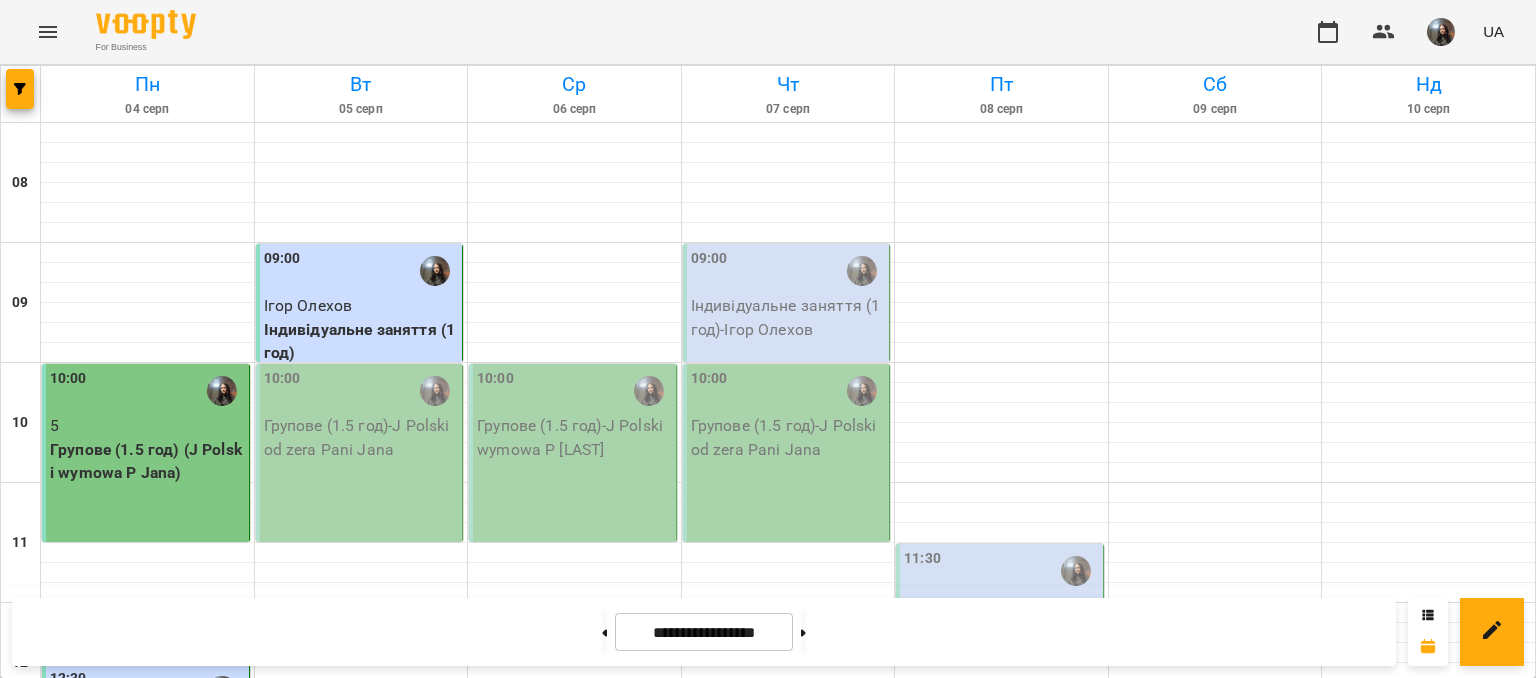scroll, scrollTop: 100, scrollLeft: 0, axis: vertical 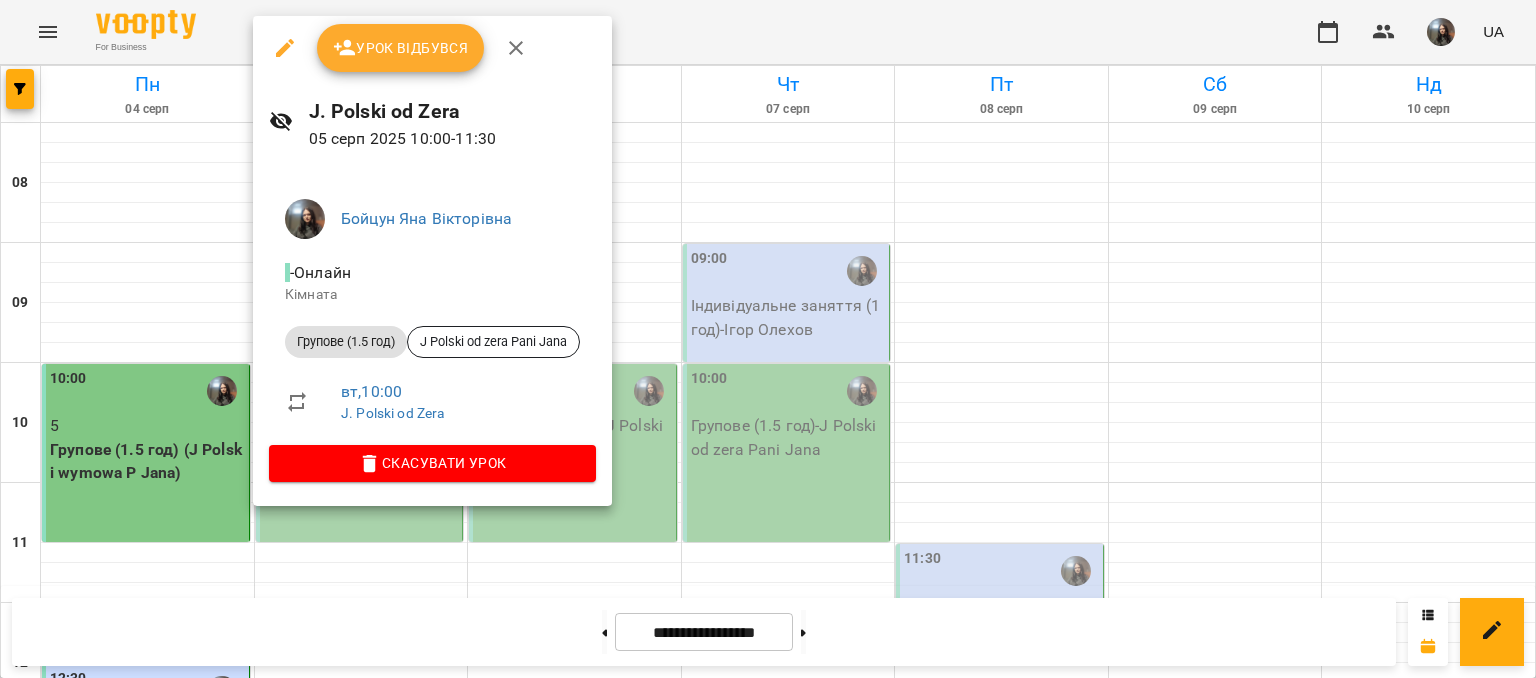 click on "Урок відбувся" at bounding box center [432, 48] 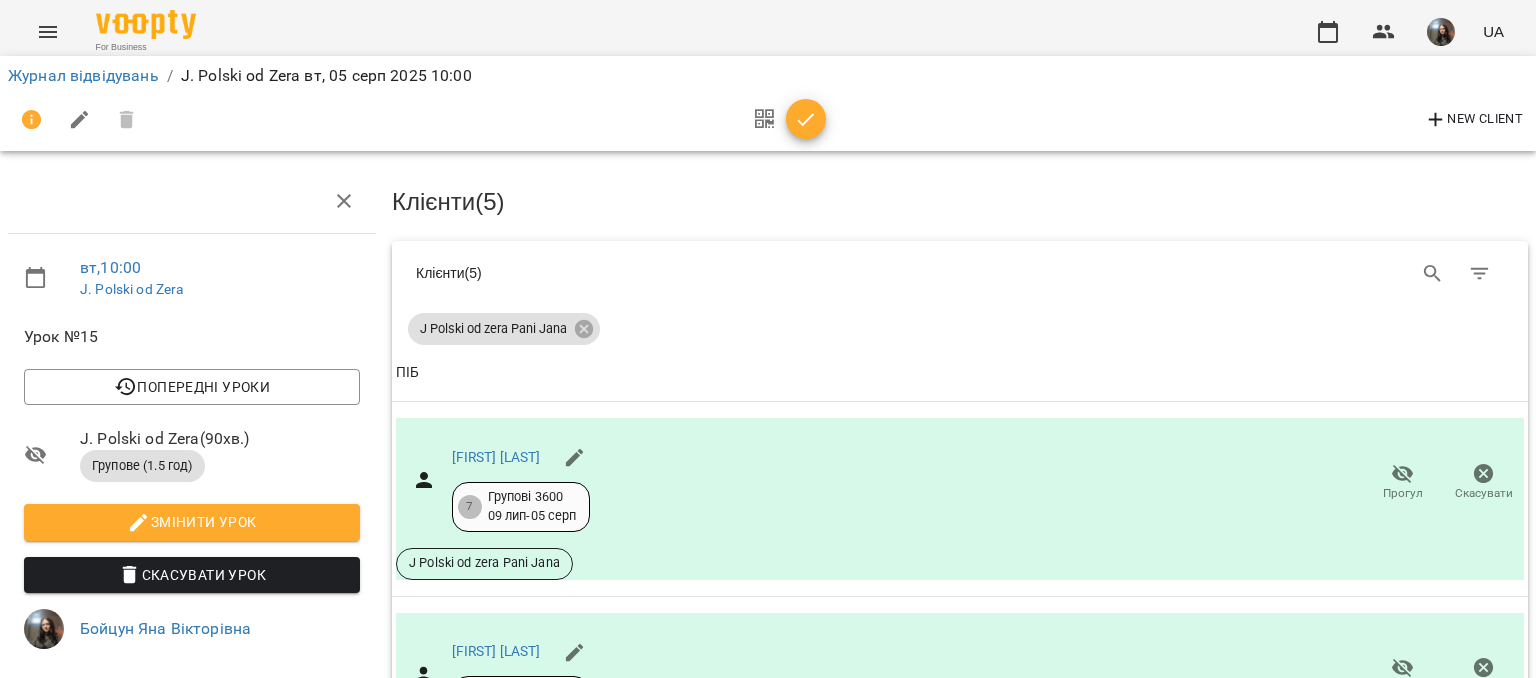 scroll, scrollTop: 0, scrollLeft: 0, axis: both 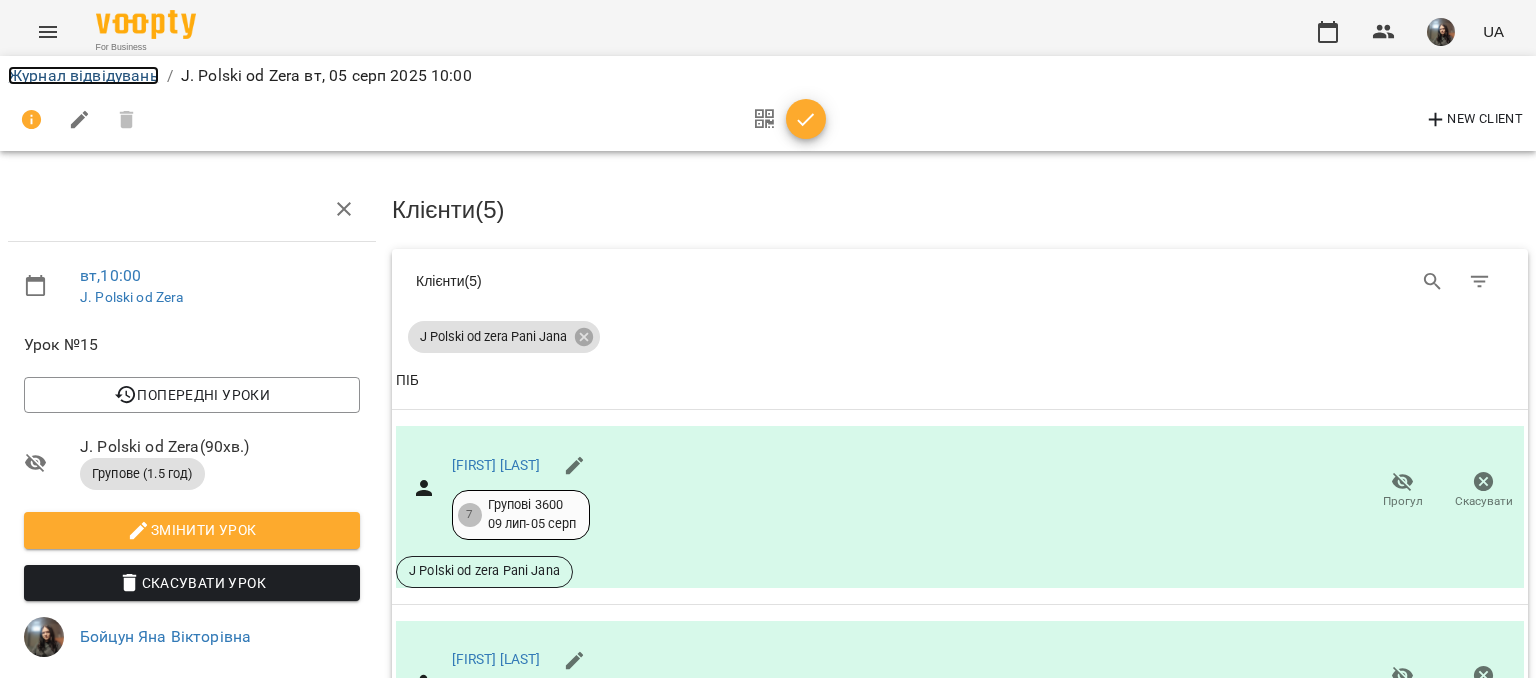 click on "Журнал відвідувань" at bounding box center [83, 75] 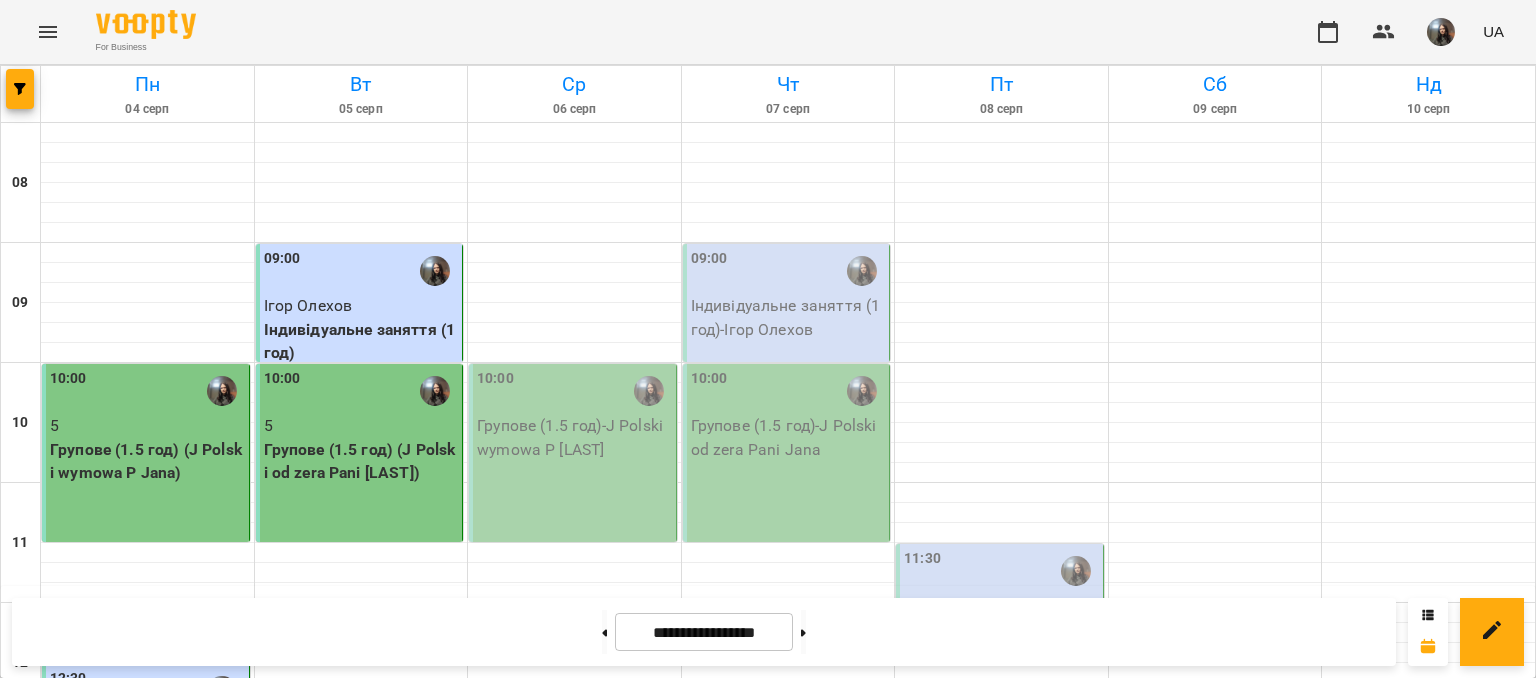 scroll, scrollTop: 600, scrollLeft: 0, axis: vertical 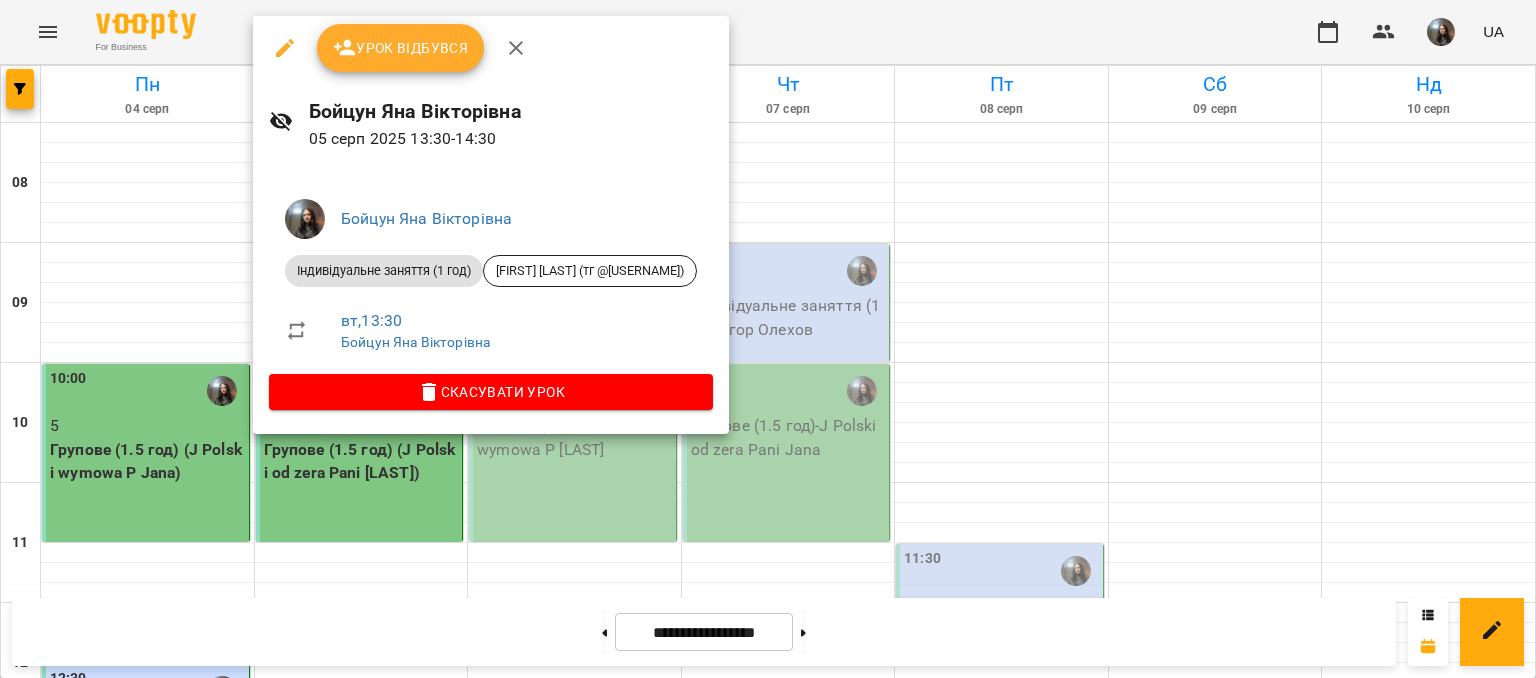 click on "Скасувати Урок" at bounding box center [491, 392] 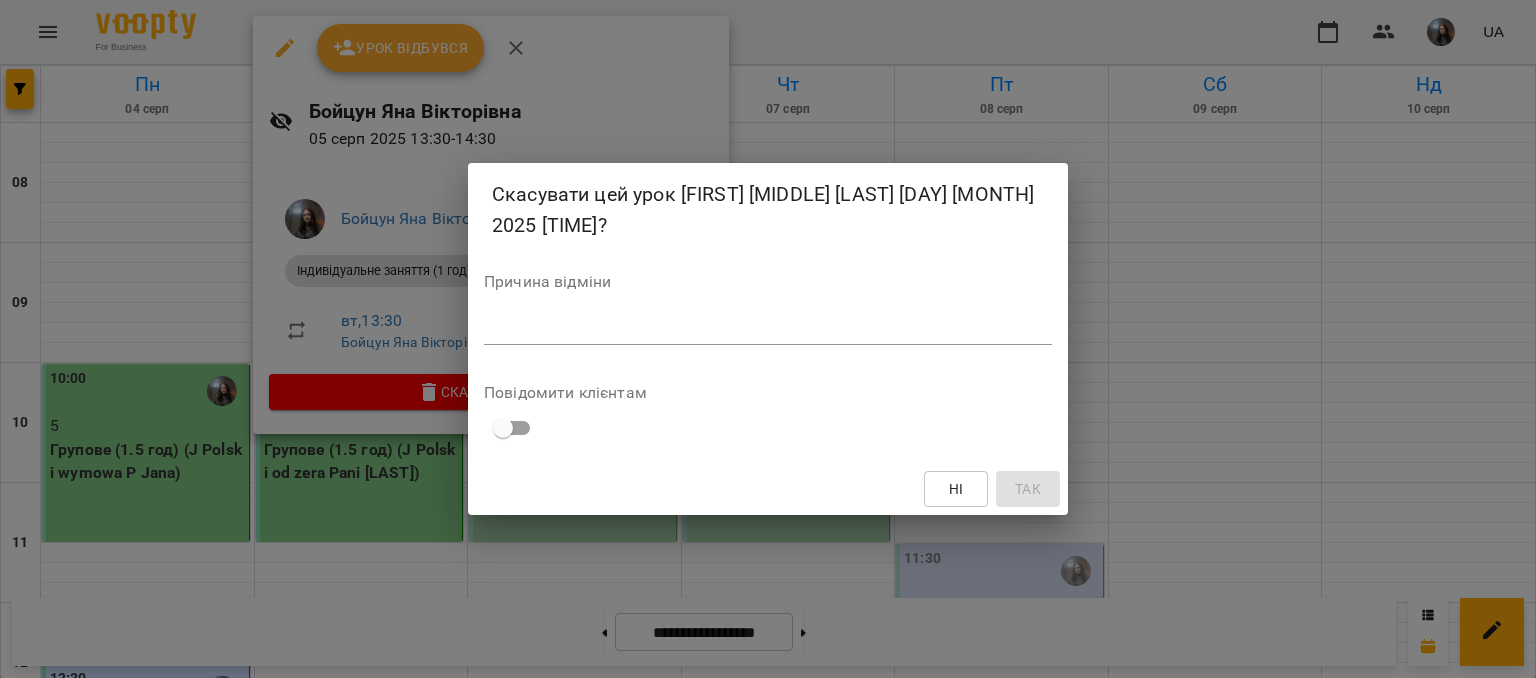 click at bounding box center [768, 328] 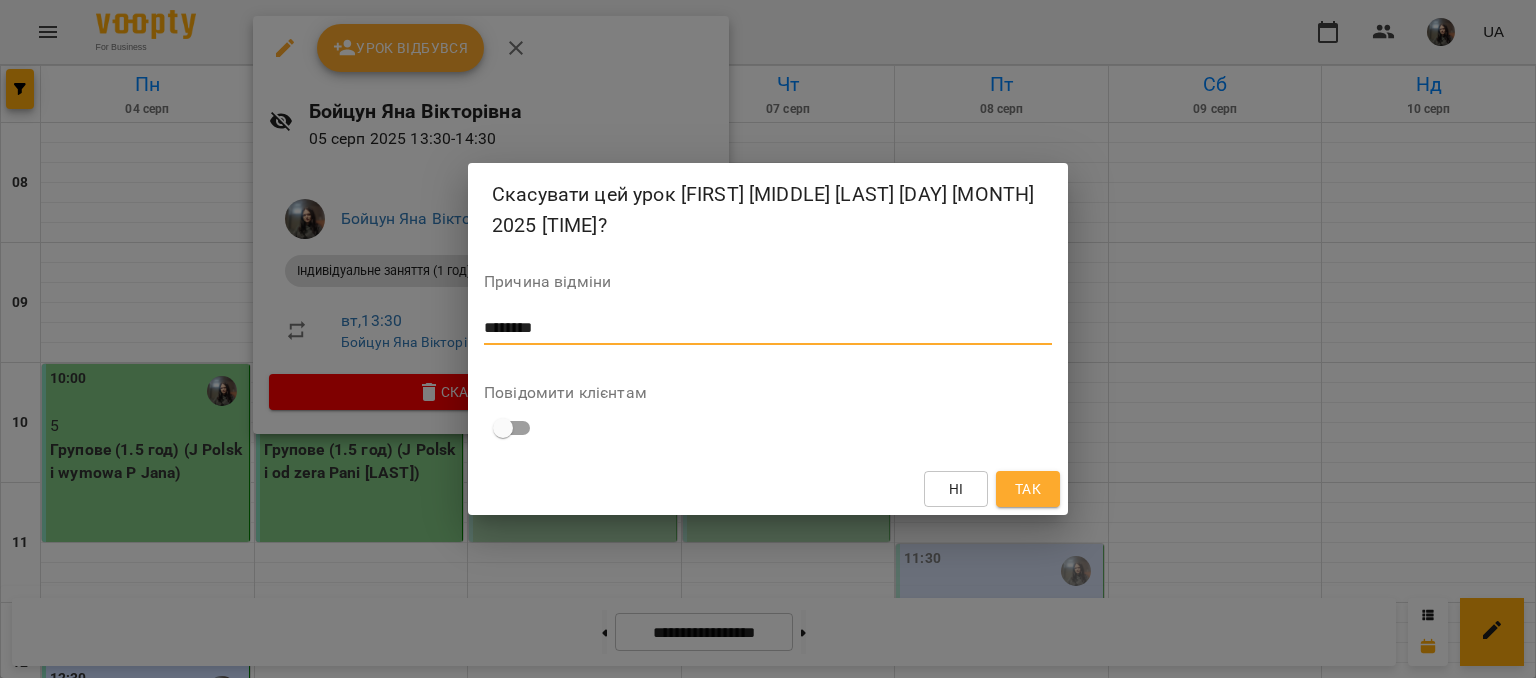 type on "********" 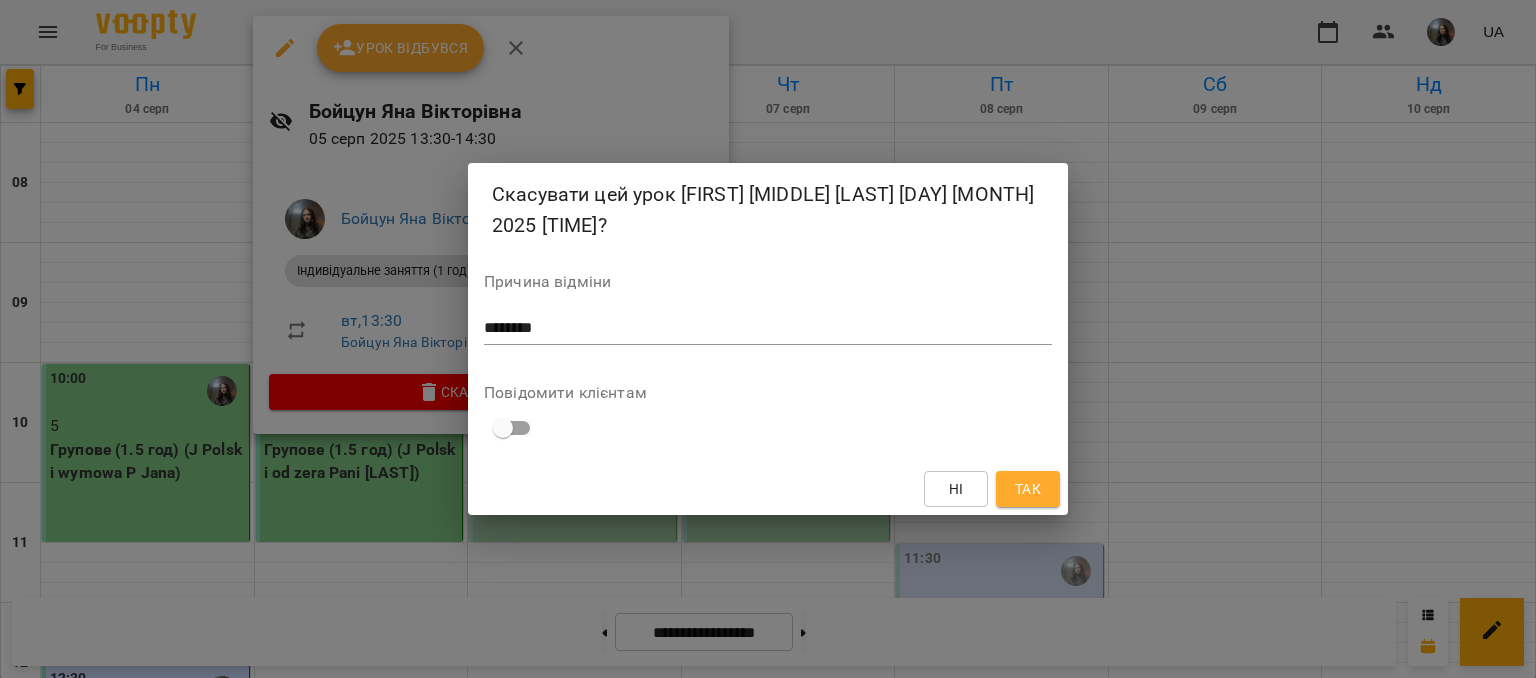 click on "Скасувати цей урок [FIRST] [MIDDLE] [LAST] [DAY] [MONTH] 2025 [TIME]? Причина відміни ******** * Повідомити клієнтам Ні Так" at bounding box center (768, 339) 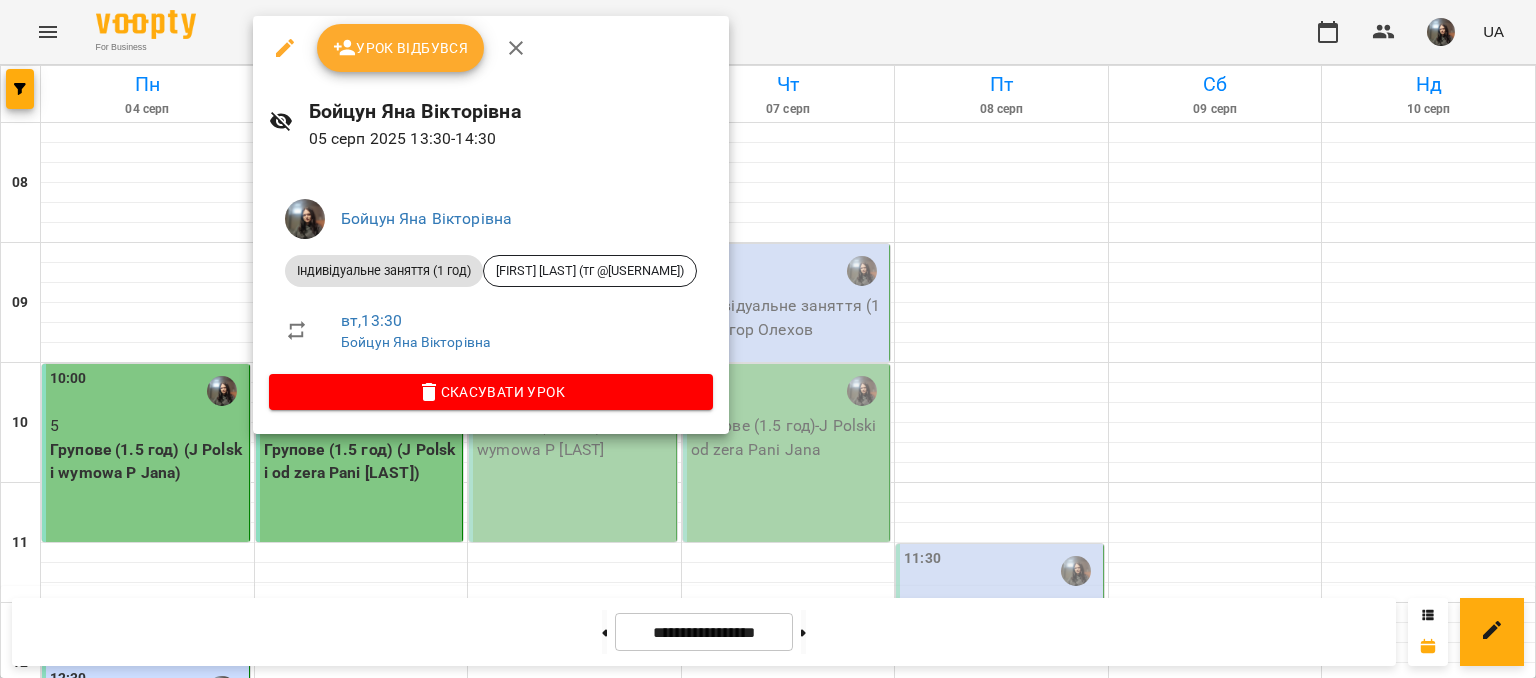 click at bounding box center (768, 339) 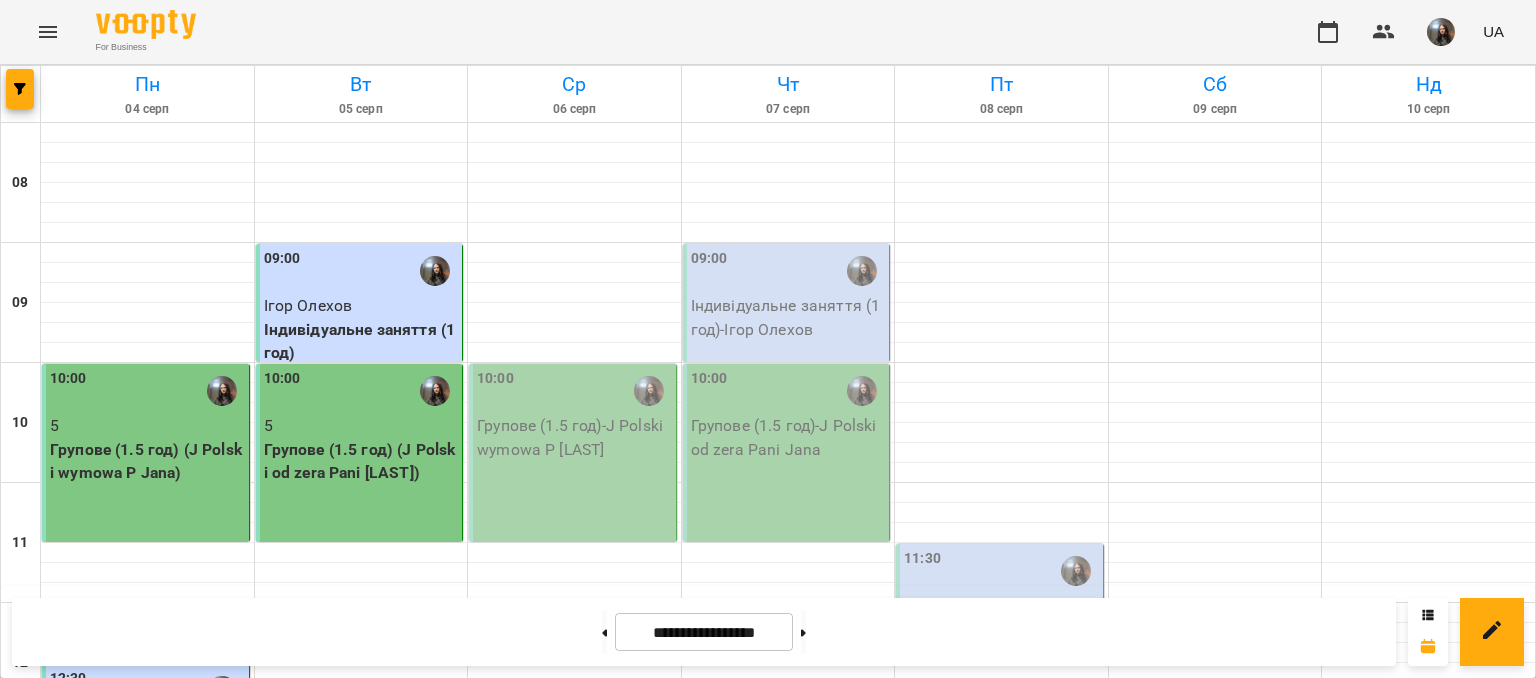 click on "Індивідуальне заняття (1 год) - [FIRST] [LAST] (тг @[USERNAME])" at bounding box center (361, 869) 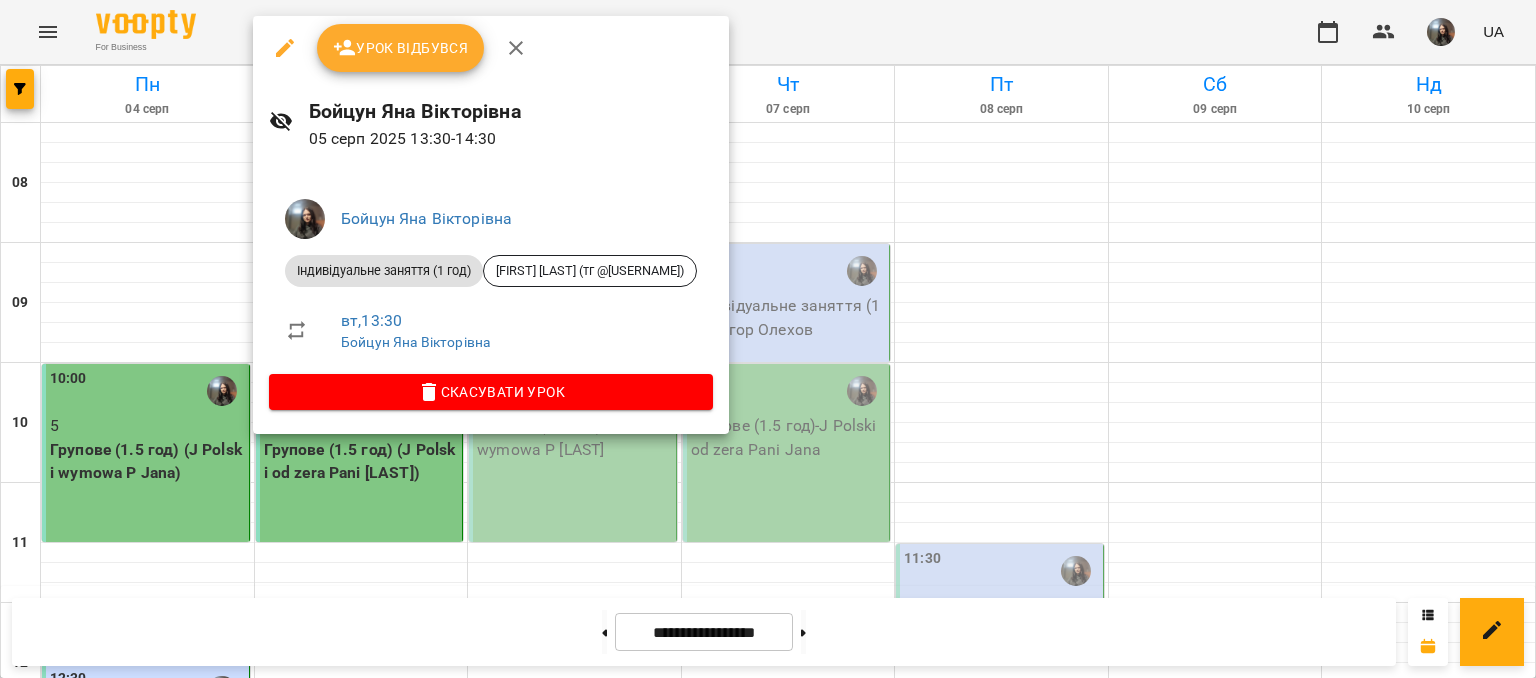 click on "Скасувати Урок" at bounding box center [491, 392] 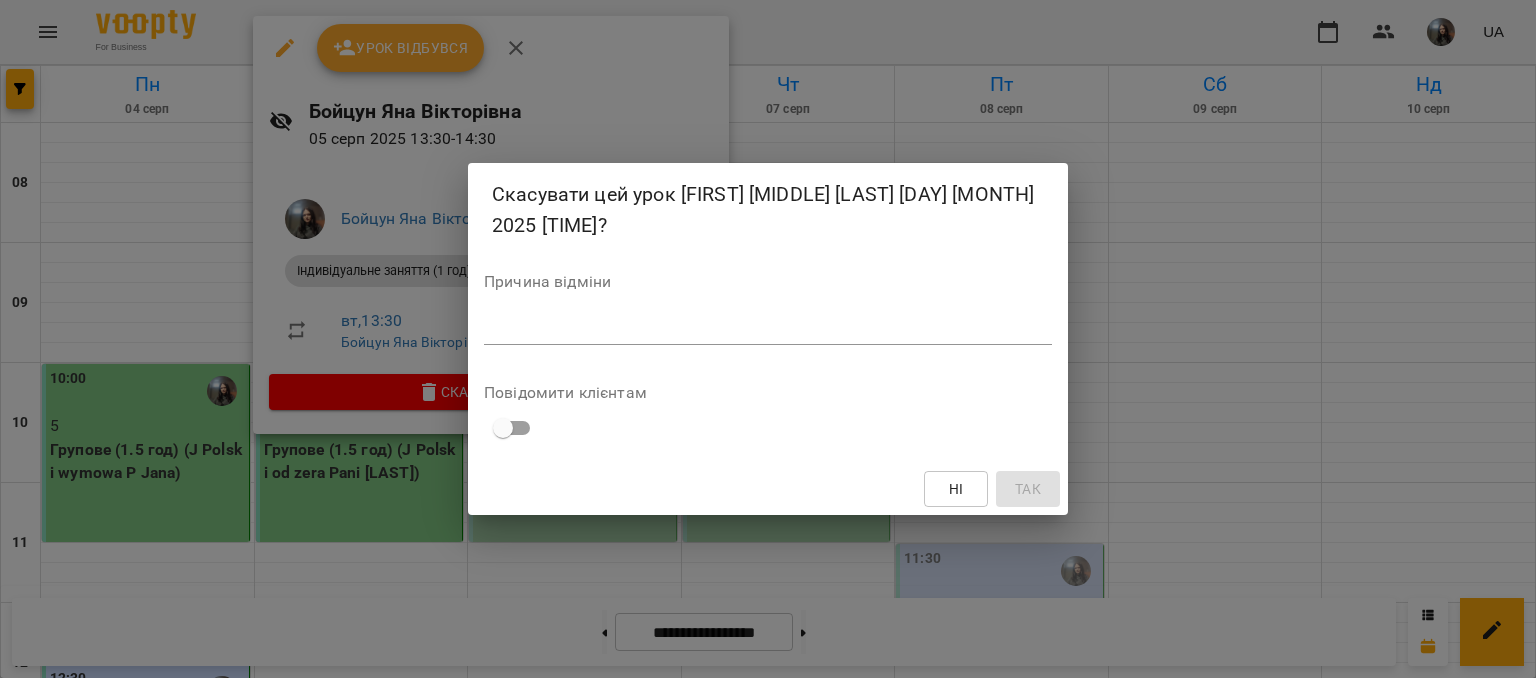click on "*" at bounding box center [768, 329] 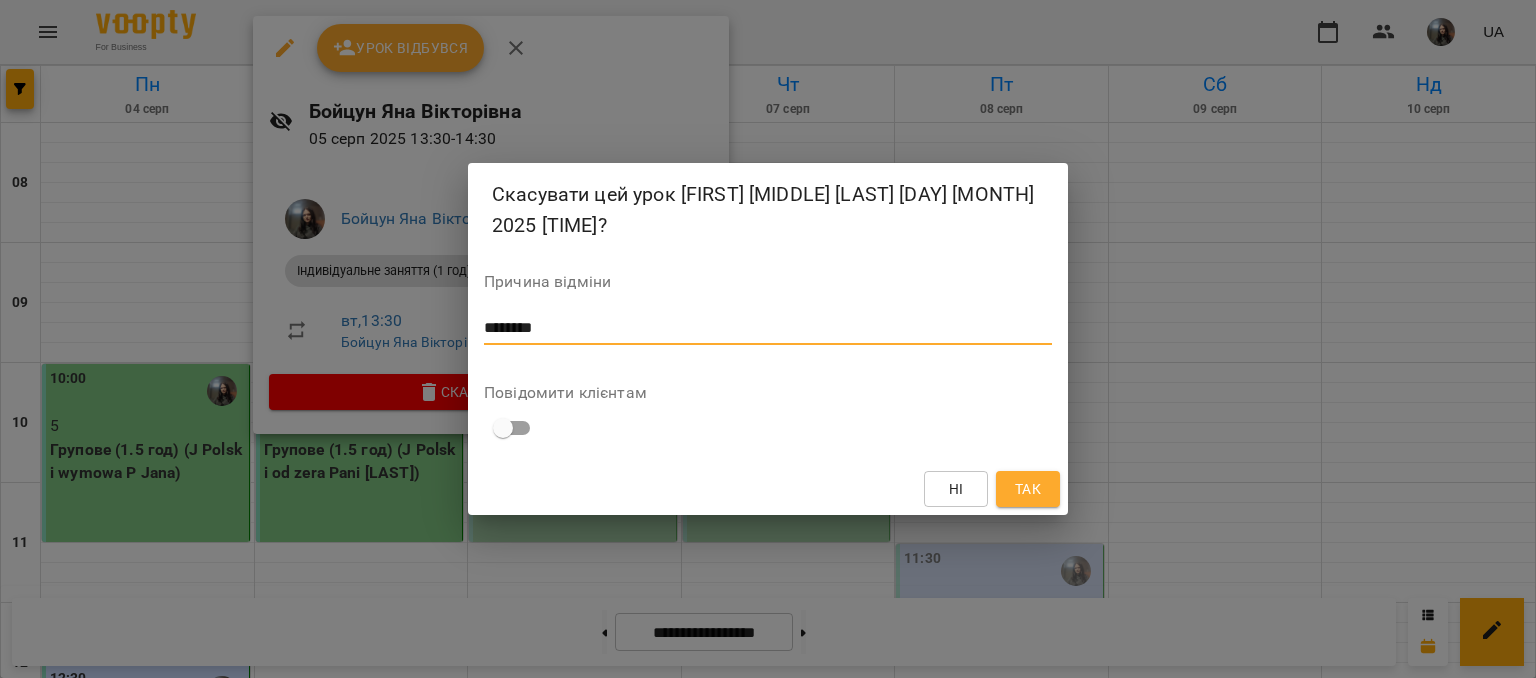 type on "********" 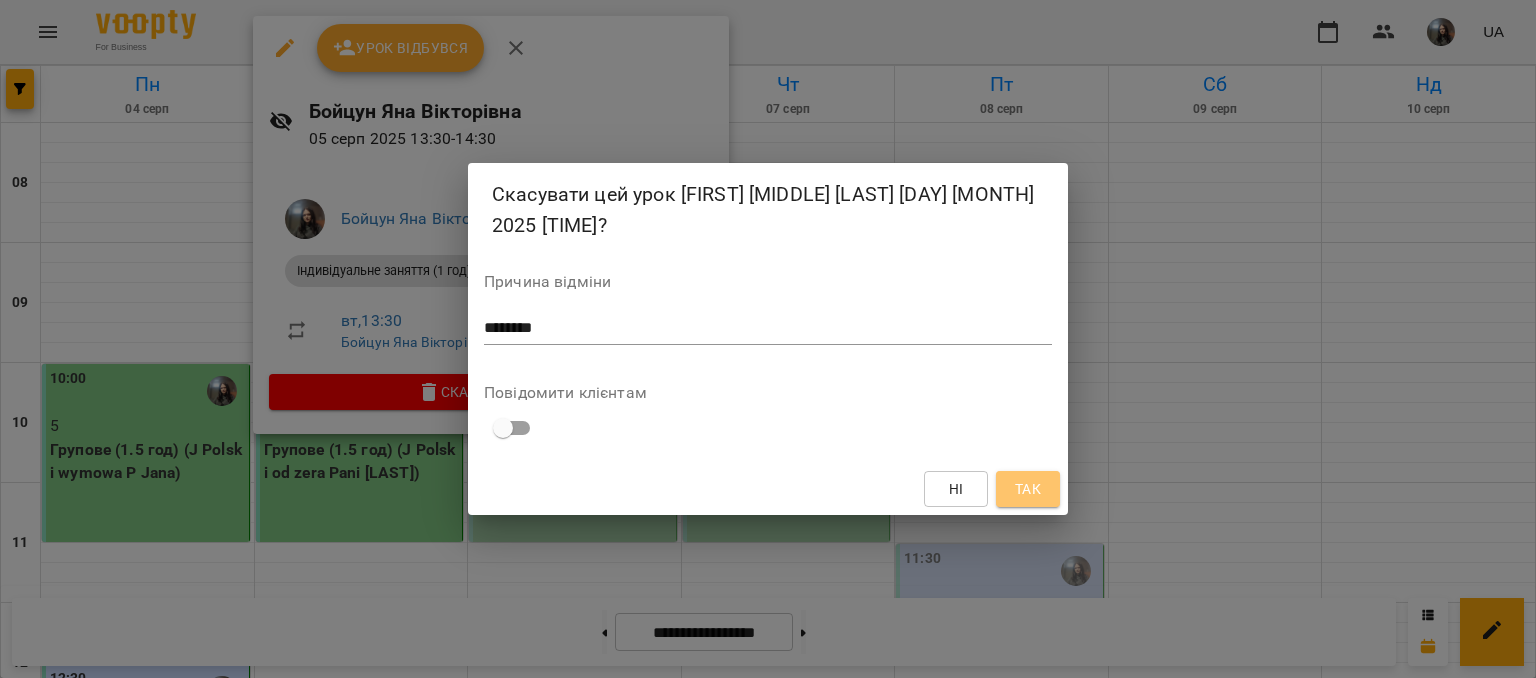 click on "Так" at bounding box center [1028, 489] 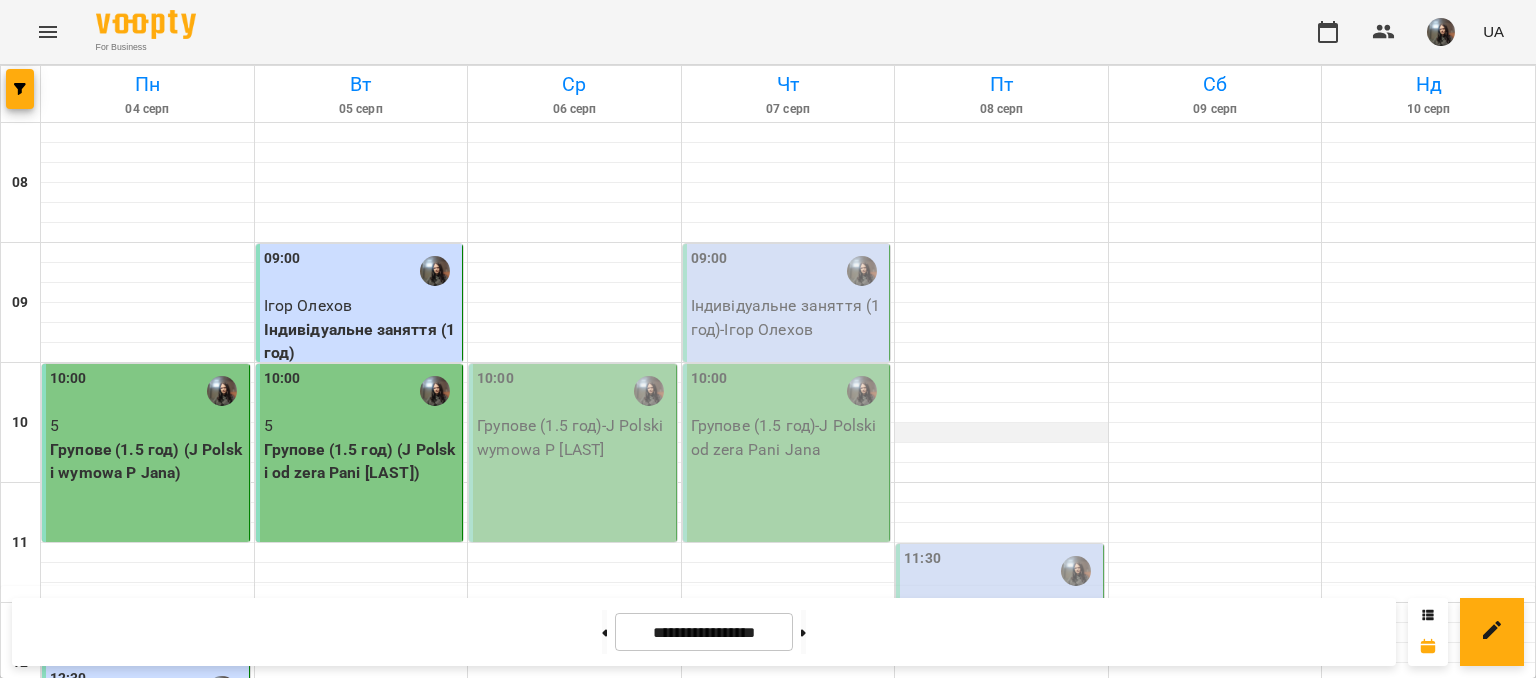 scroll, scrollTop: 0, scrollLeft: 0, axis: both 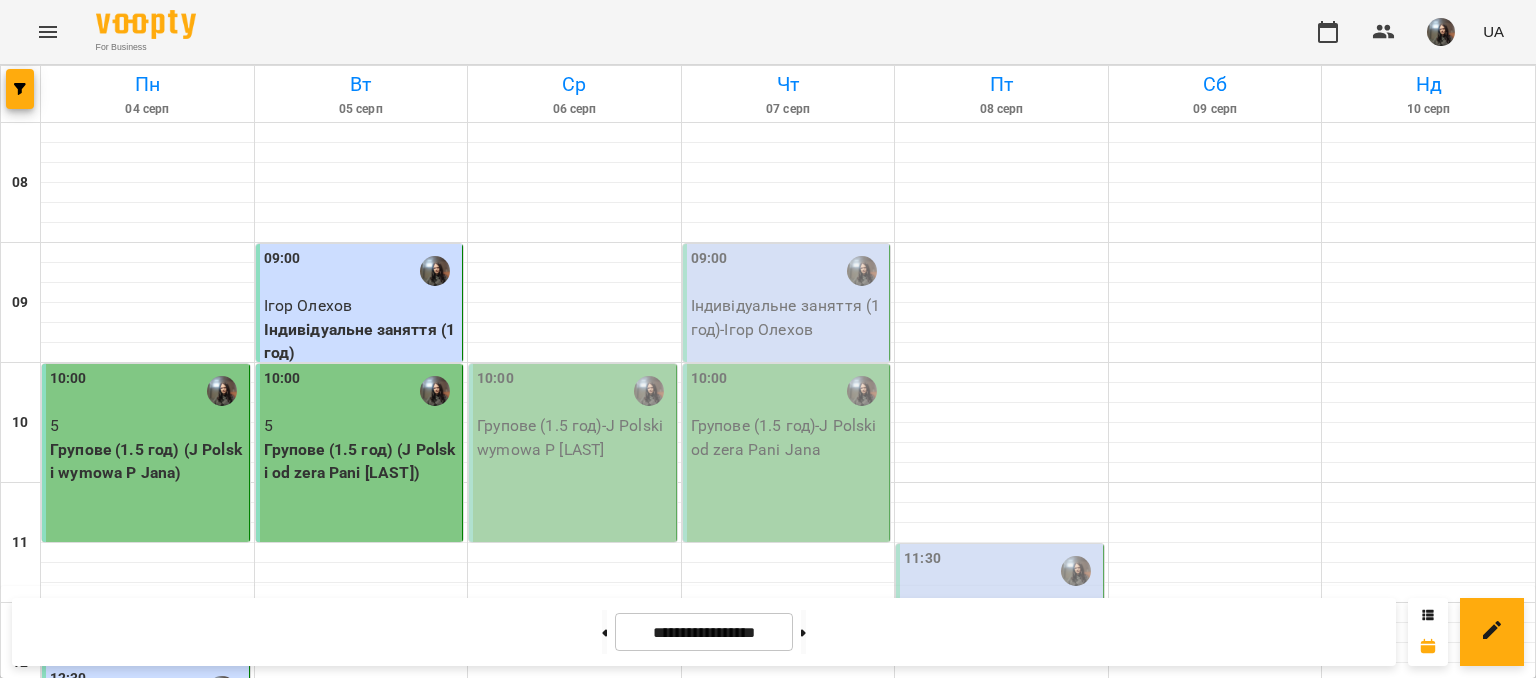 click at bounding box center [1441, 32] 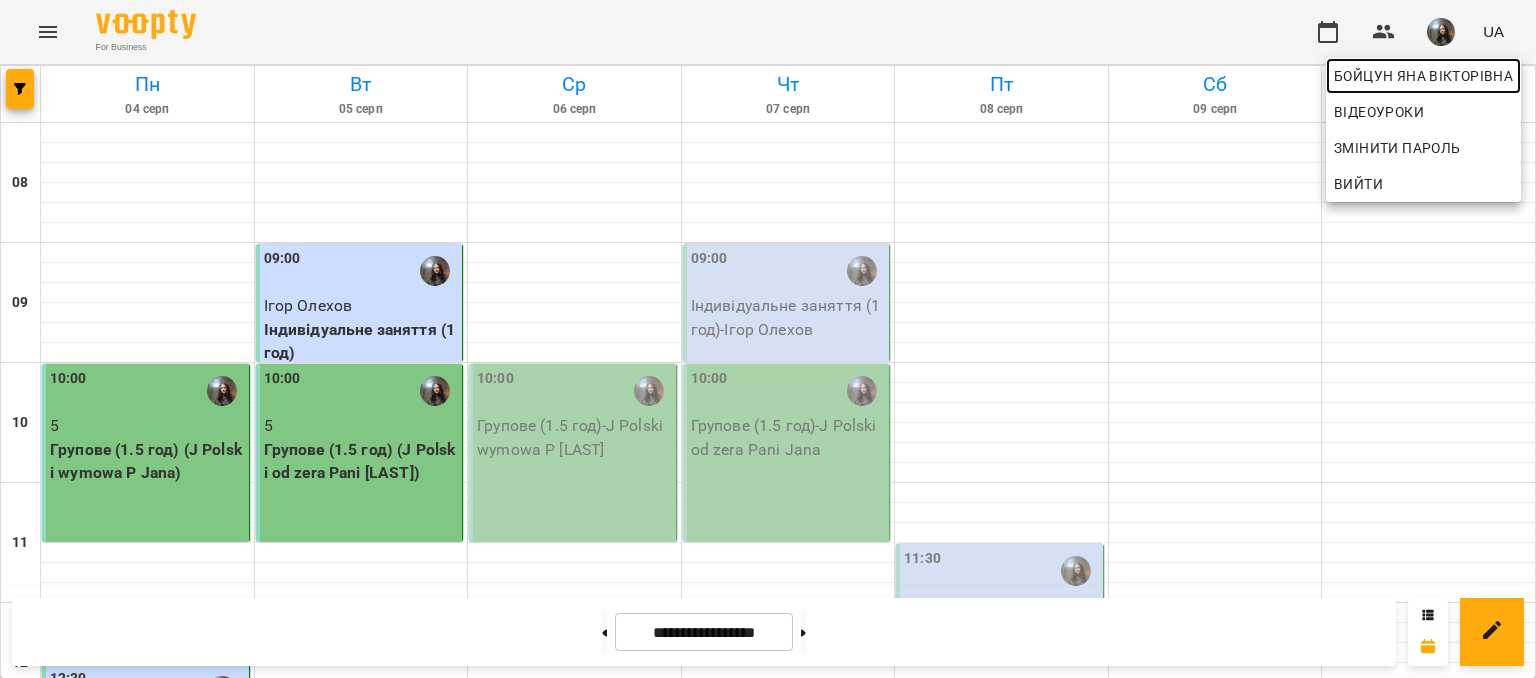 click on "Бойцун Яна Вікторівна" at bounding box center [1423, 76] 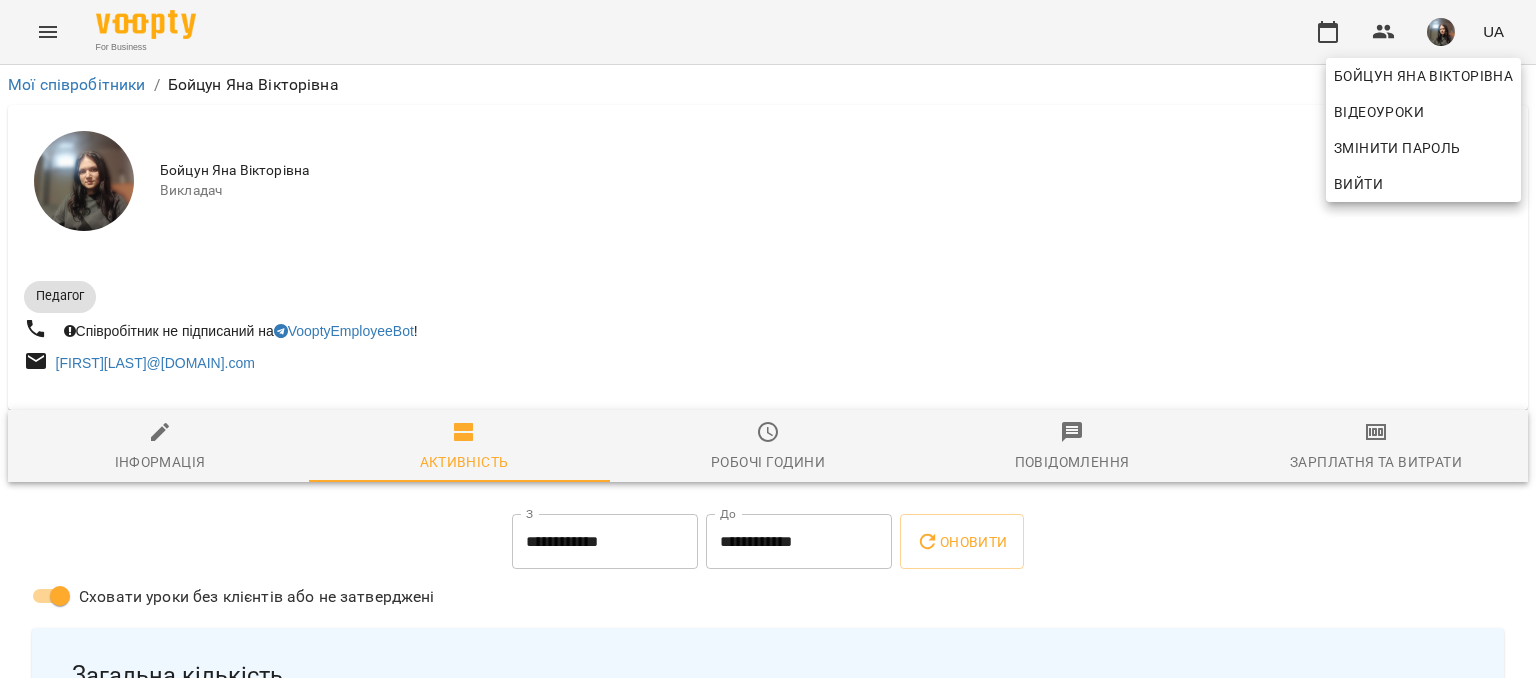 click at bounding box center [768, 339] 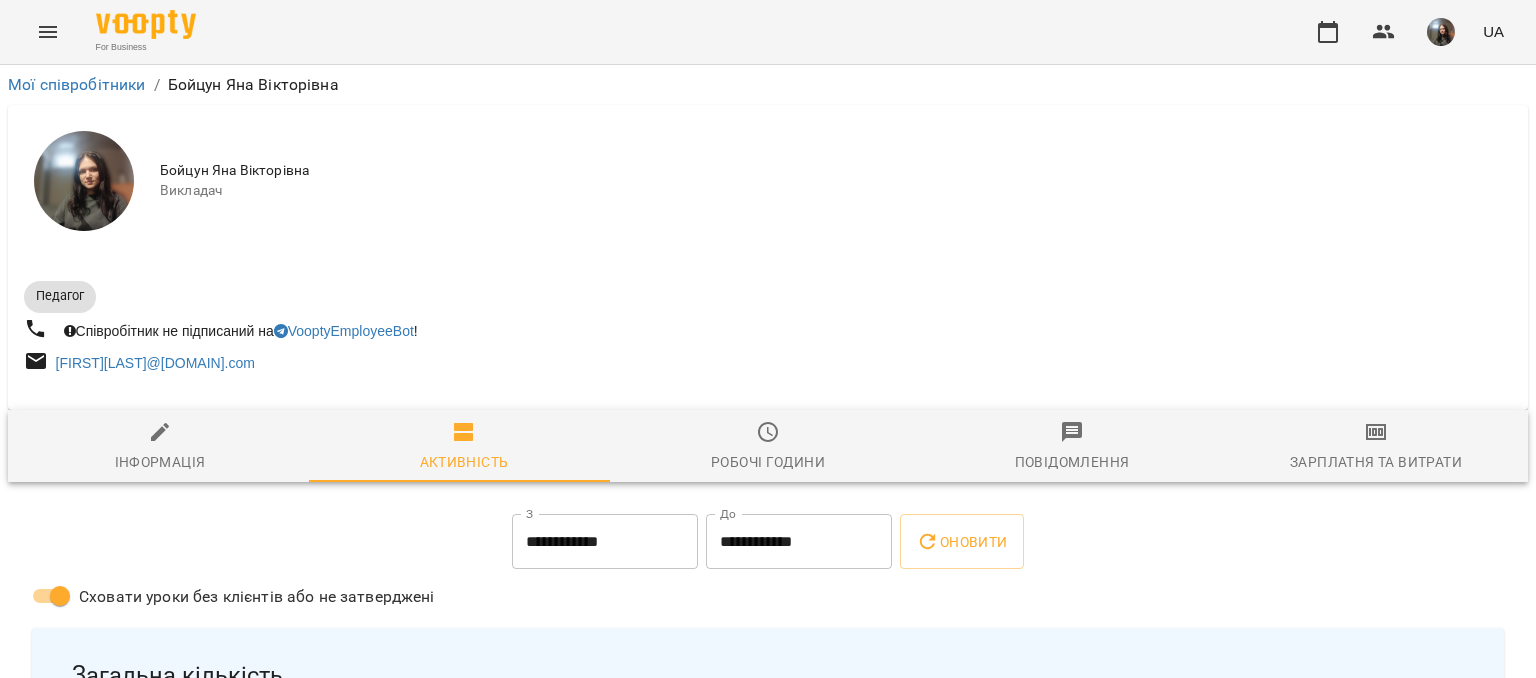 click 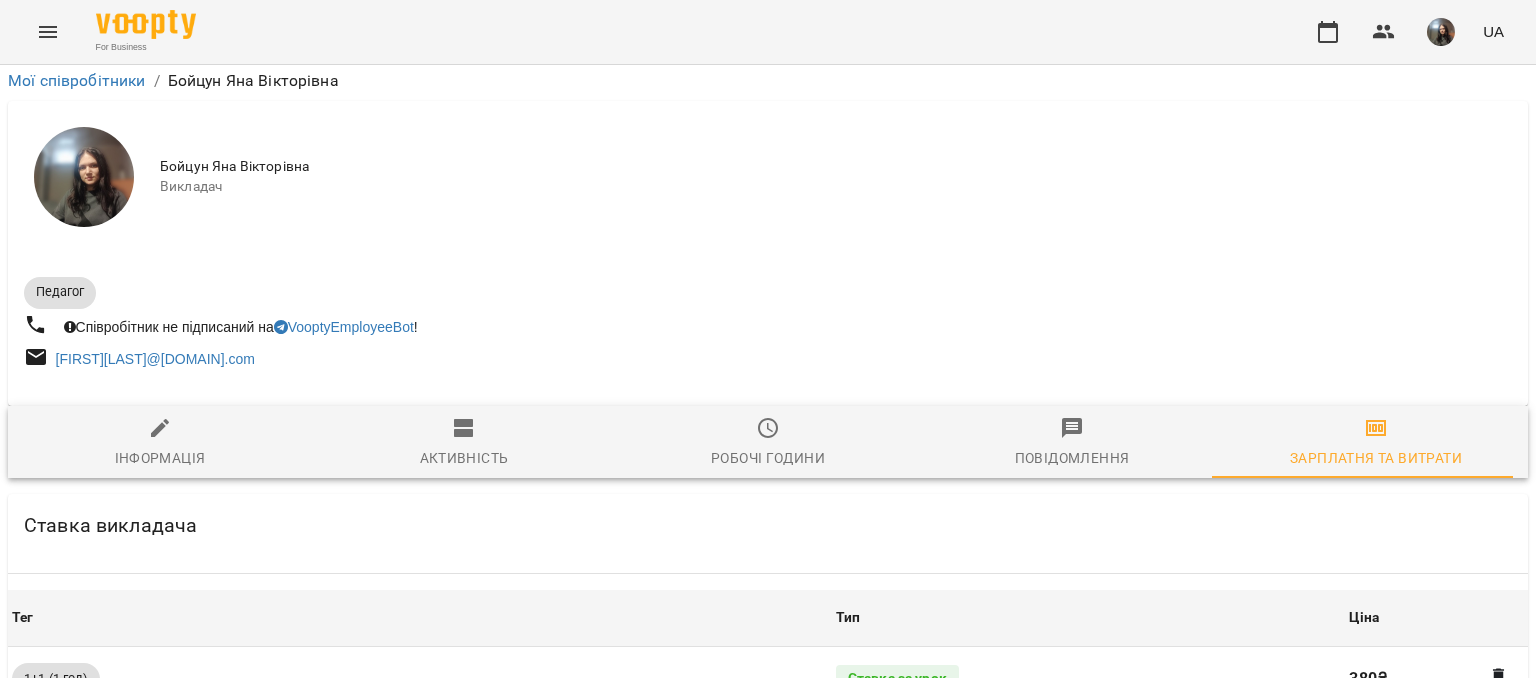 scroll, scrollTop: 759, scrollLeft: 0, axis: vertical 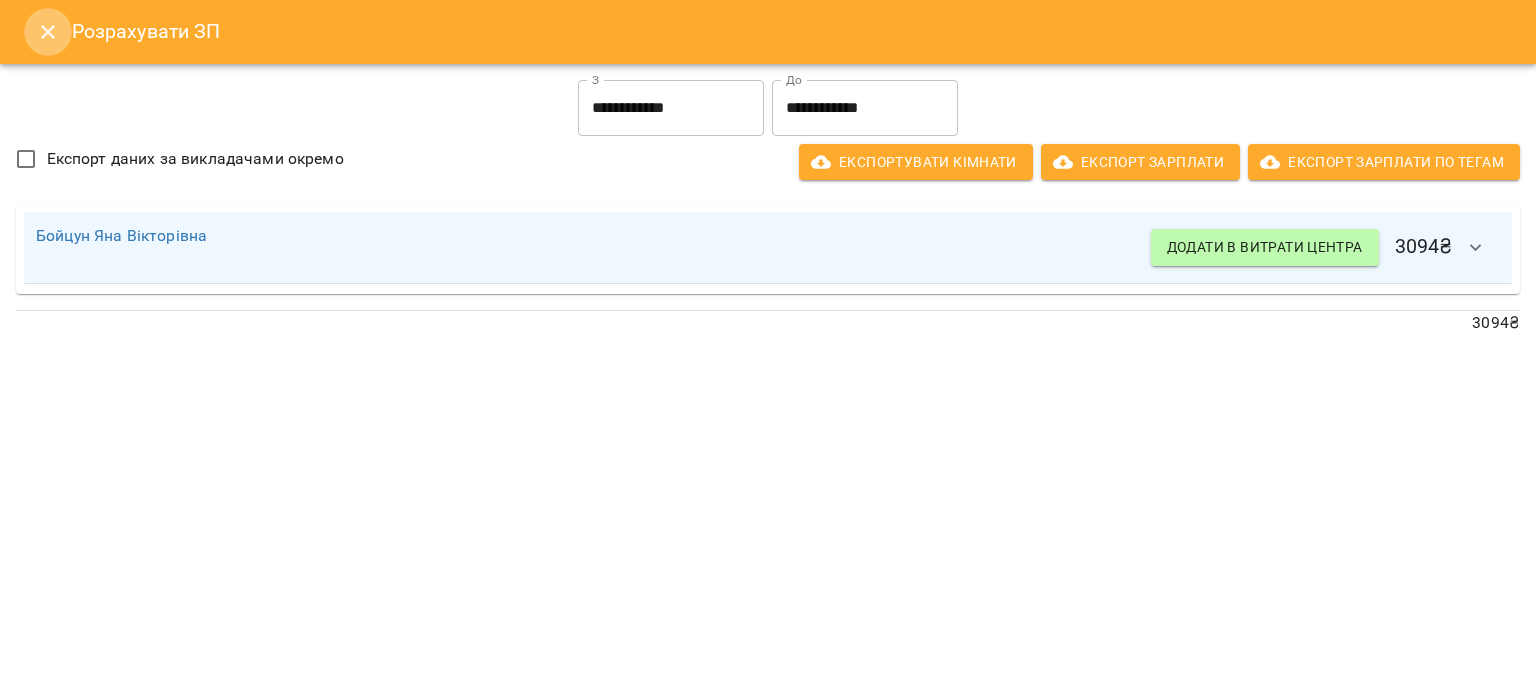 click 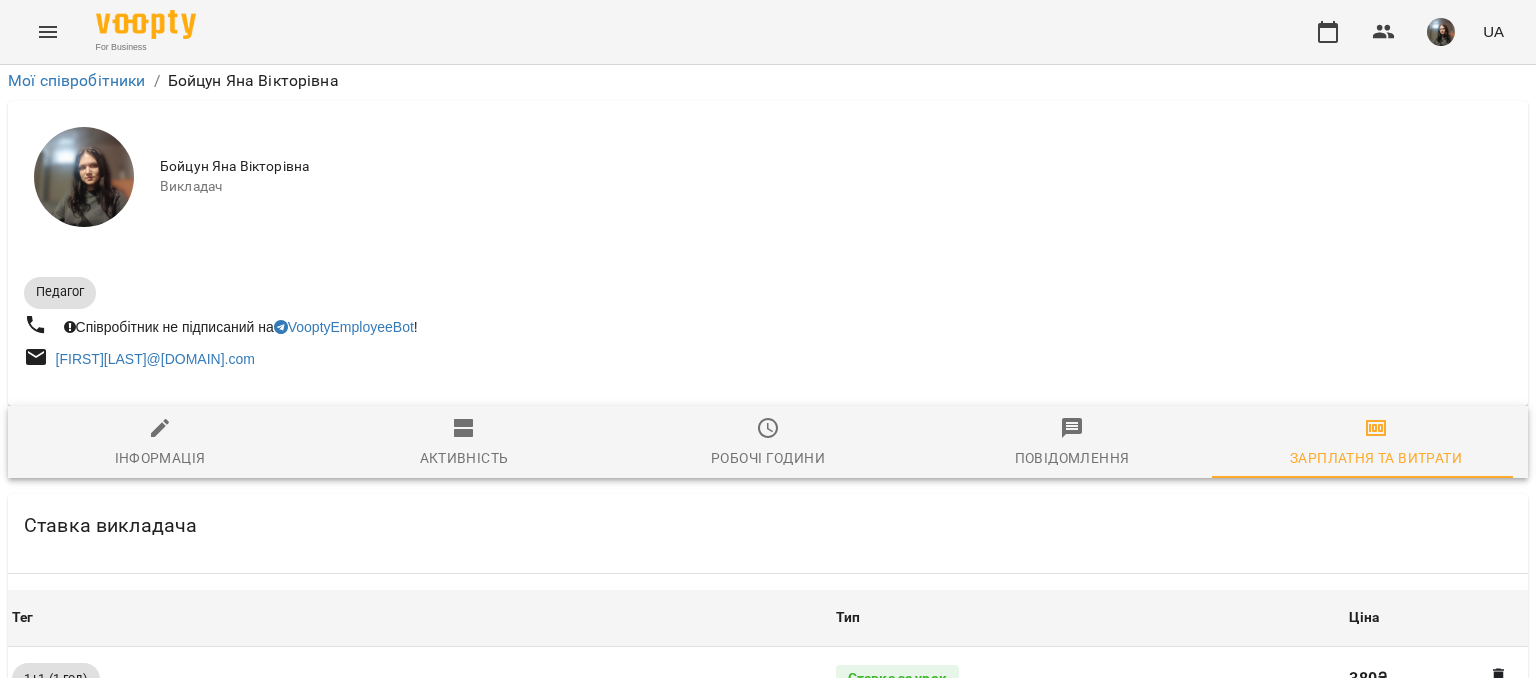 click 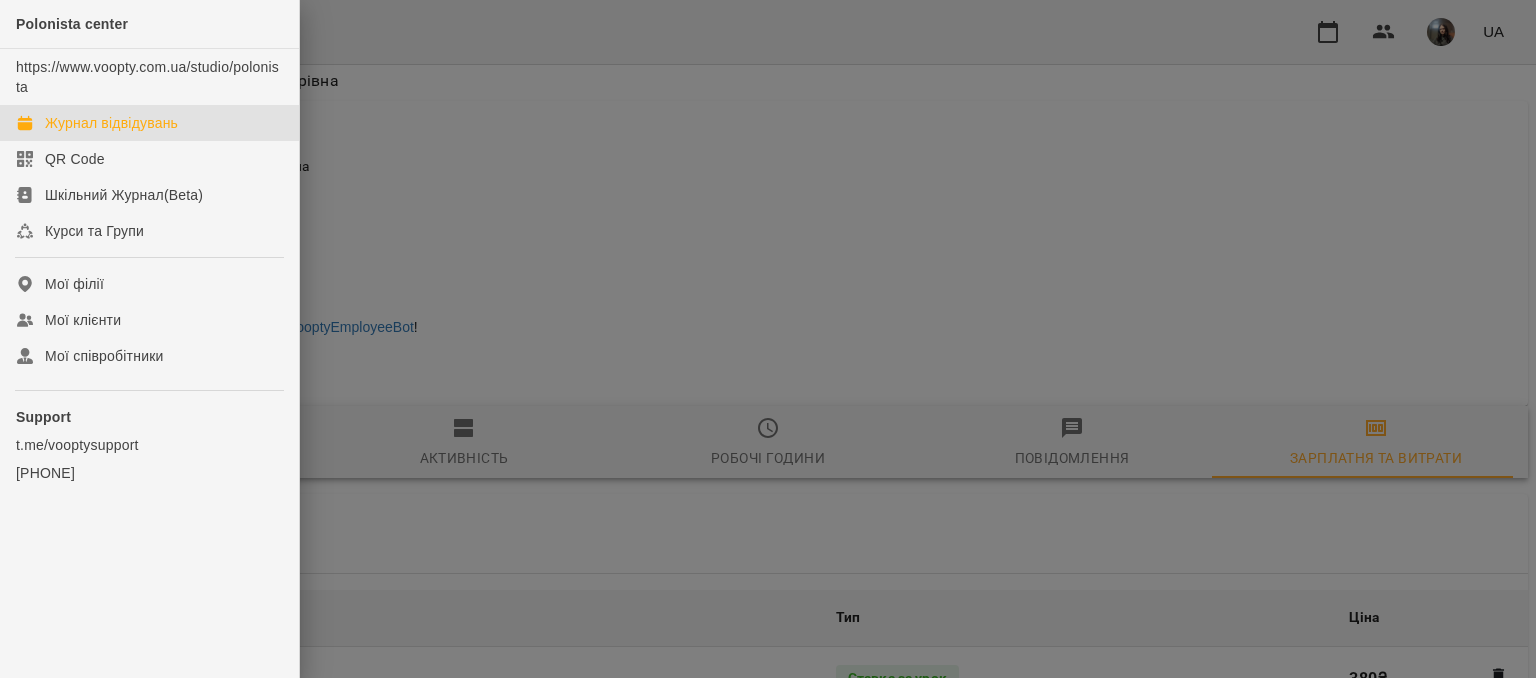click on "Журнал відвідувань" at bounding box center (111, 123) 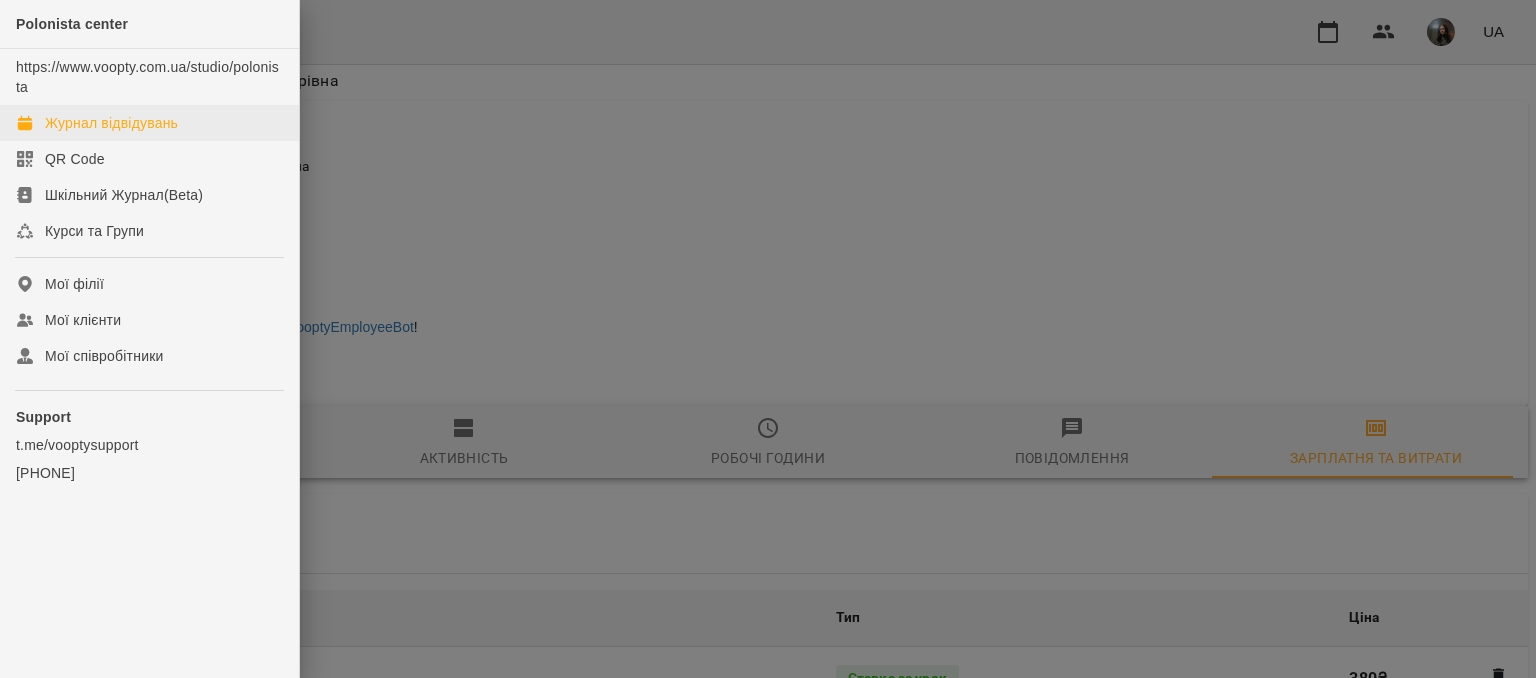scroll, scrollTop: 0, scrollLeft: 0, axis: both 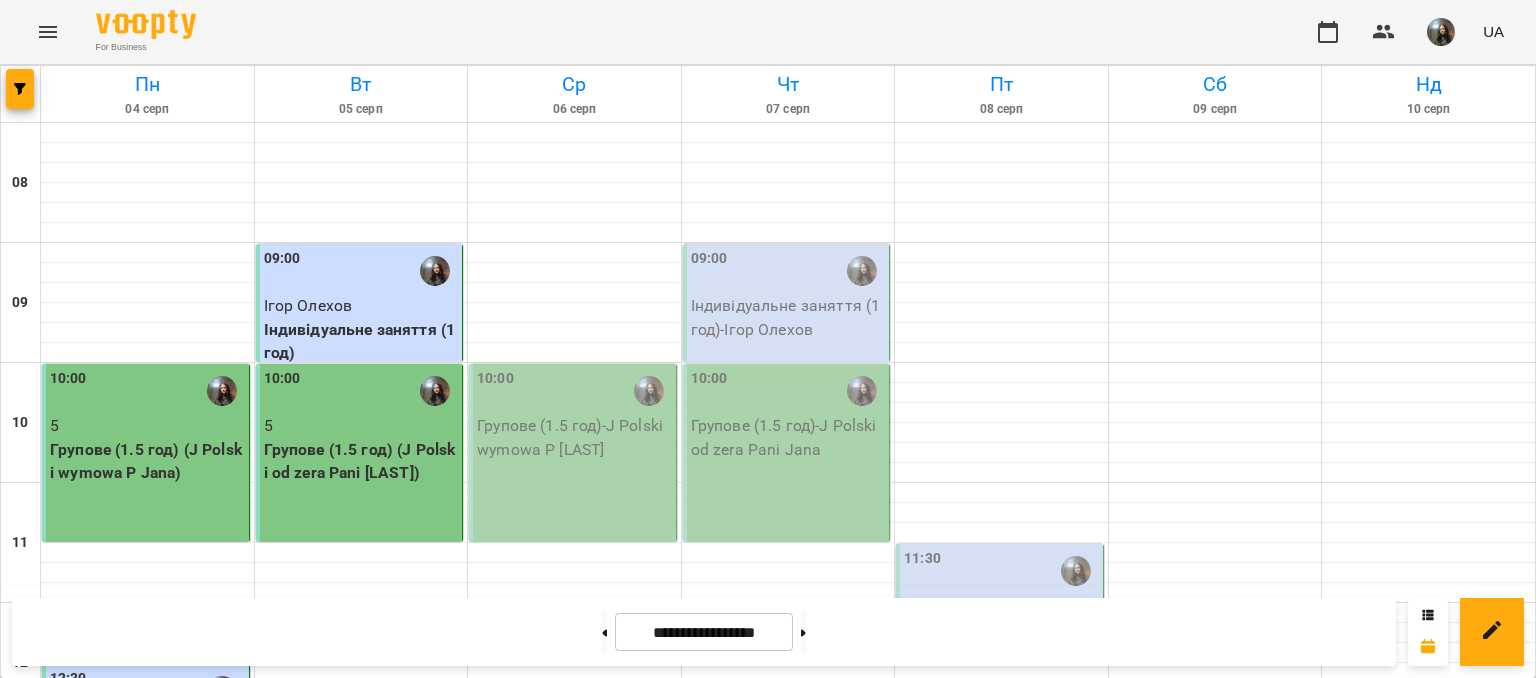 click on "15:00" at bounding box center [361, 991] 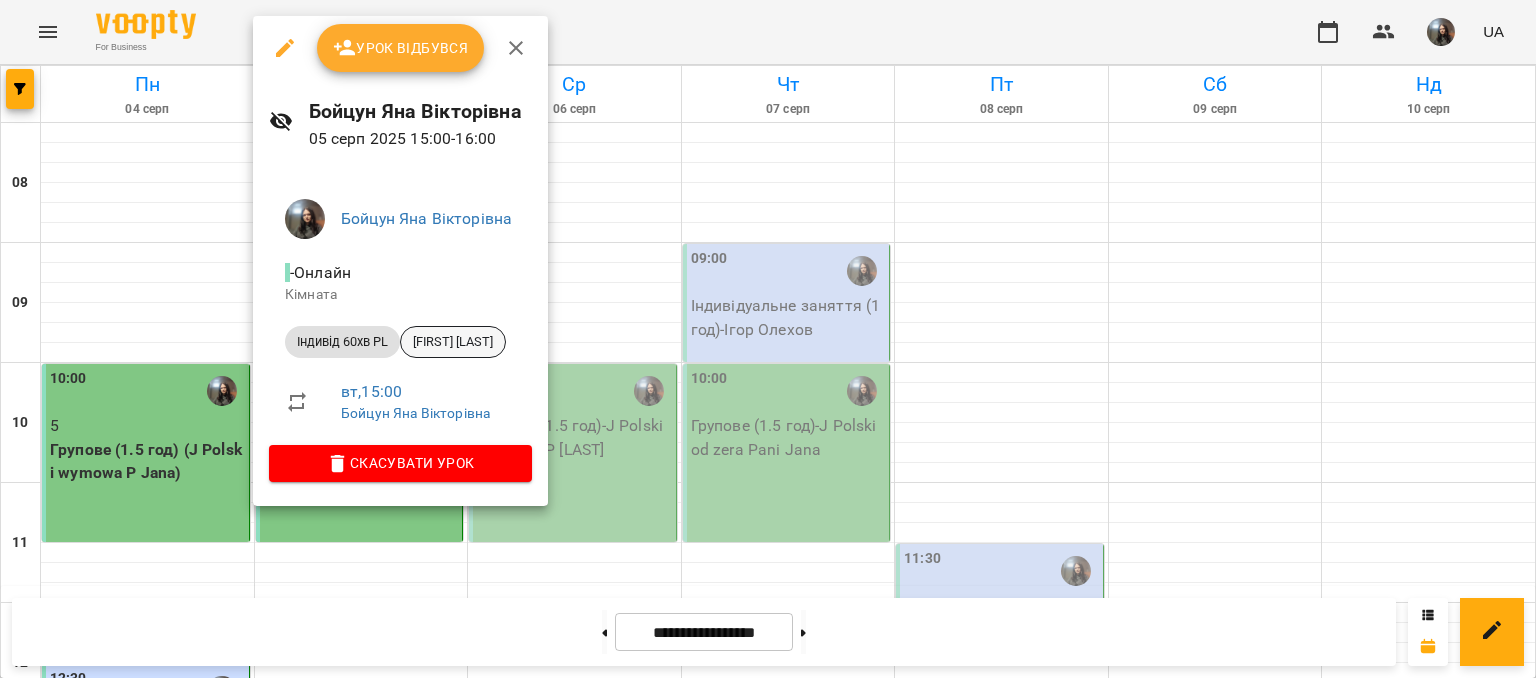 click on "[FIRST] [LAST]" at bounding box center [453, 342] 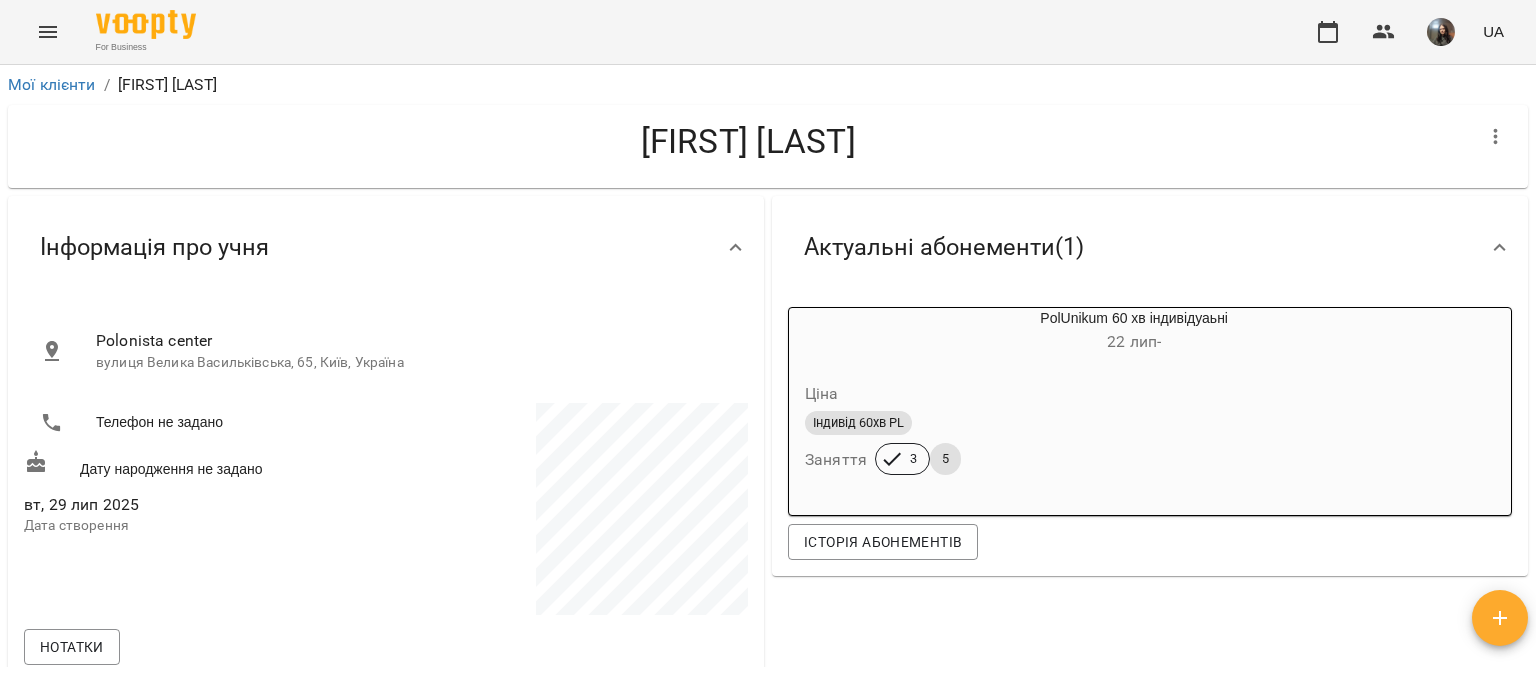 click 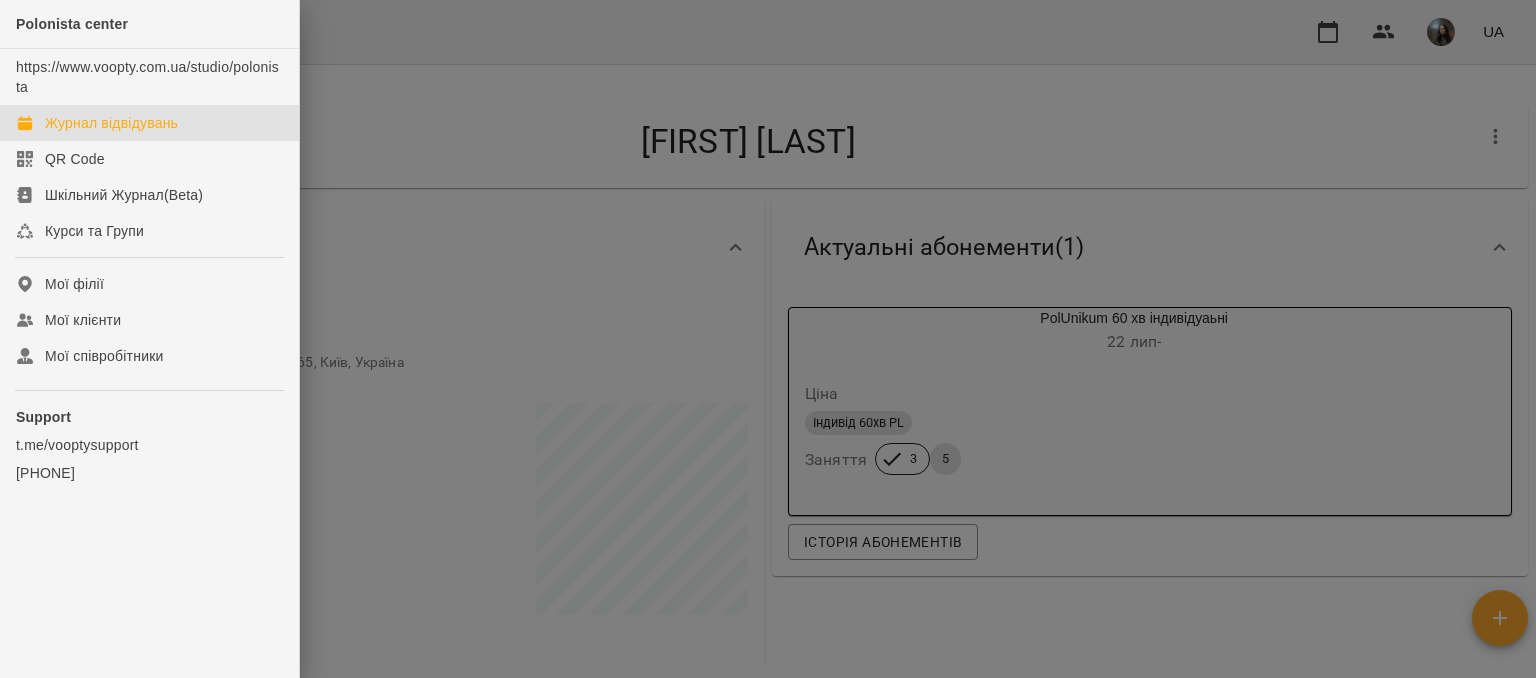 click on "Журнал відвідувань" at bounding box center [111, 123] 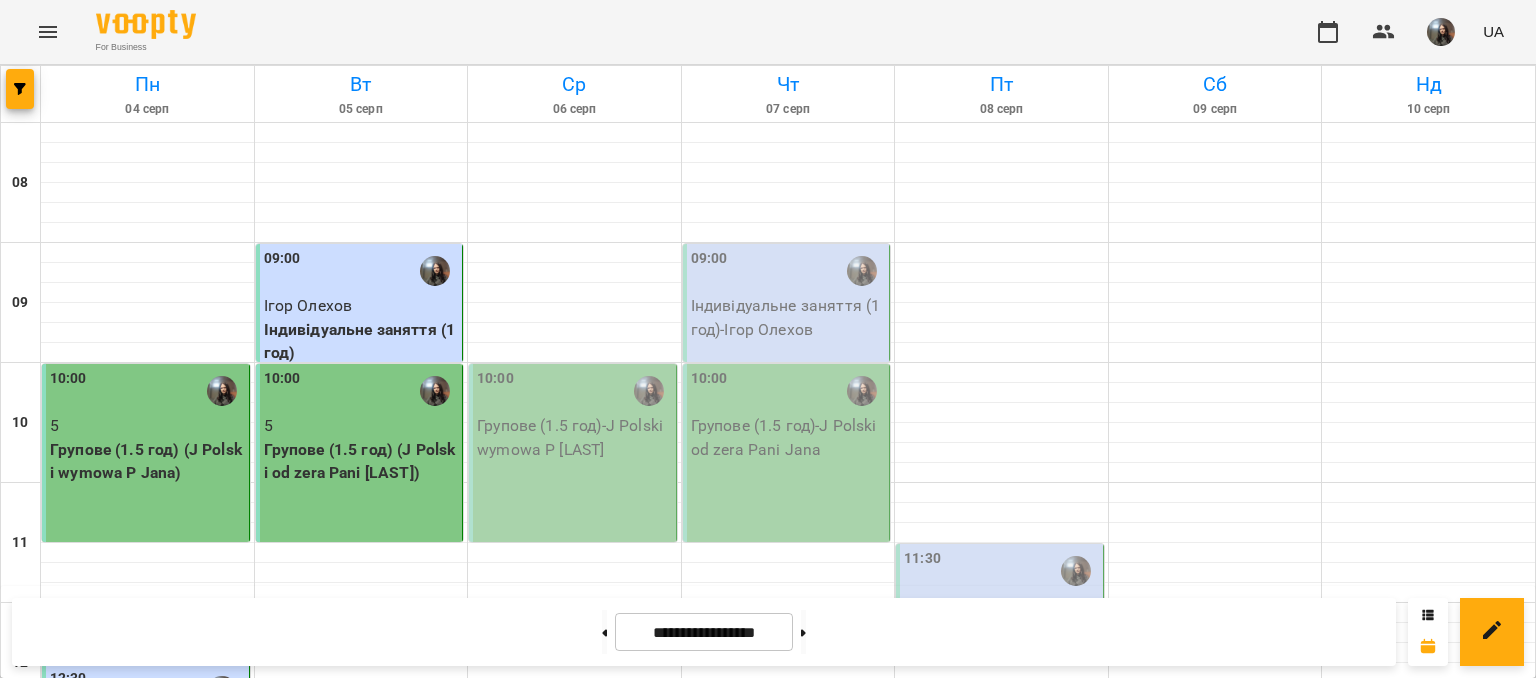 scroll, scrollTop: 800, scrollLeft: 0, axis: vertical 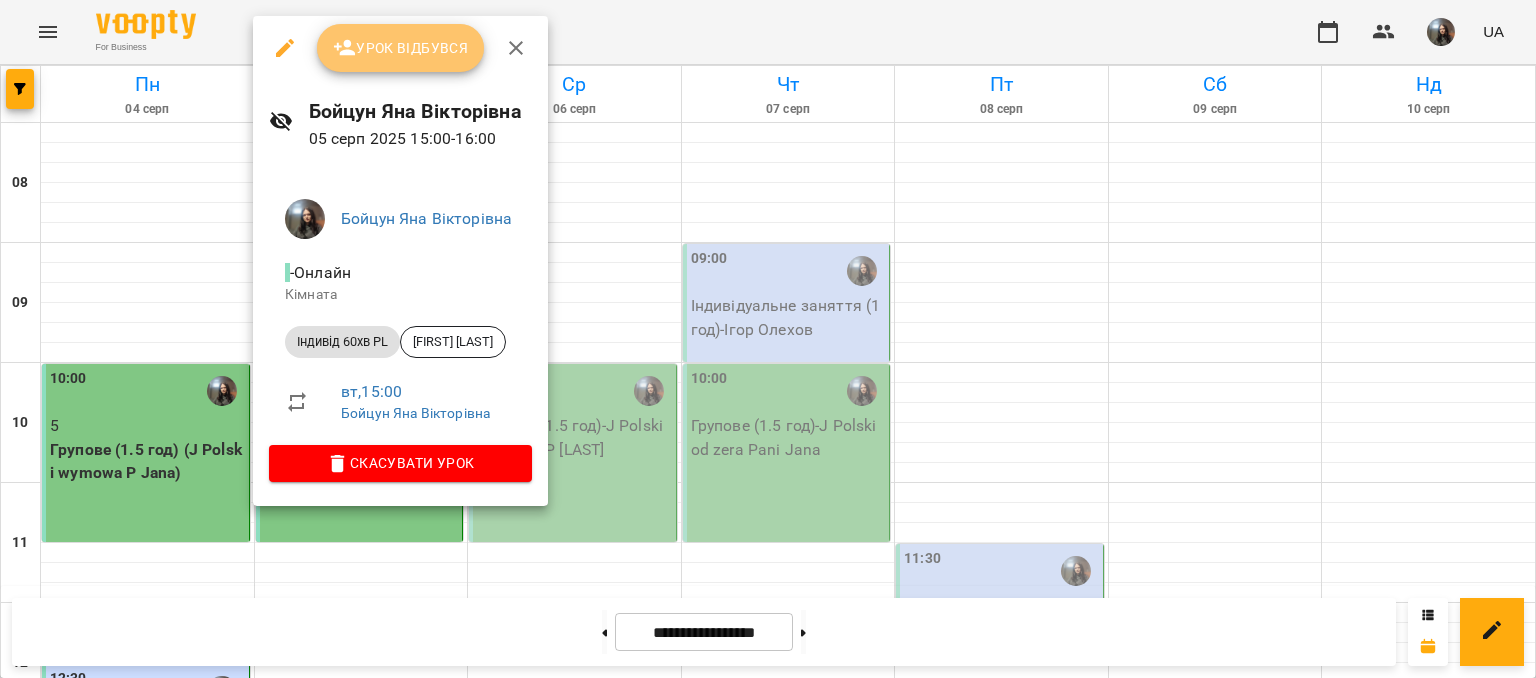 click 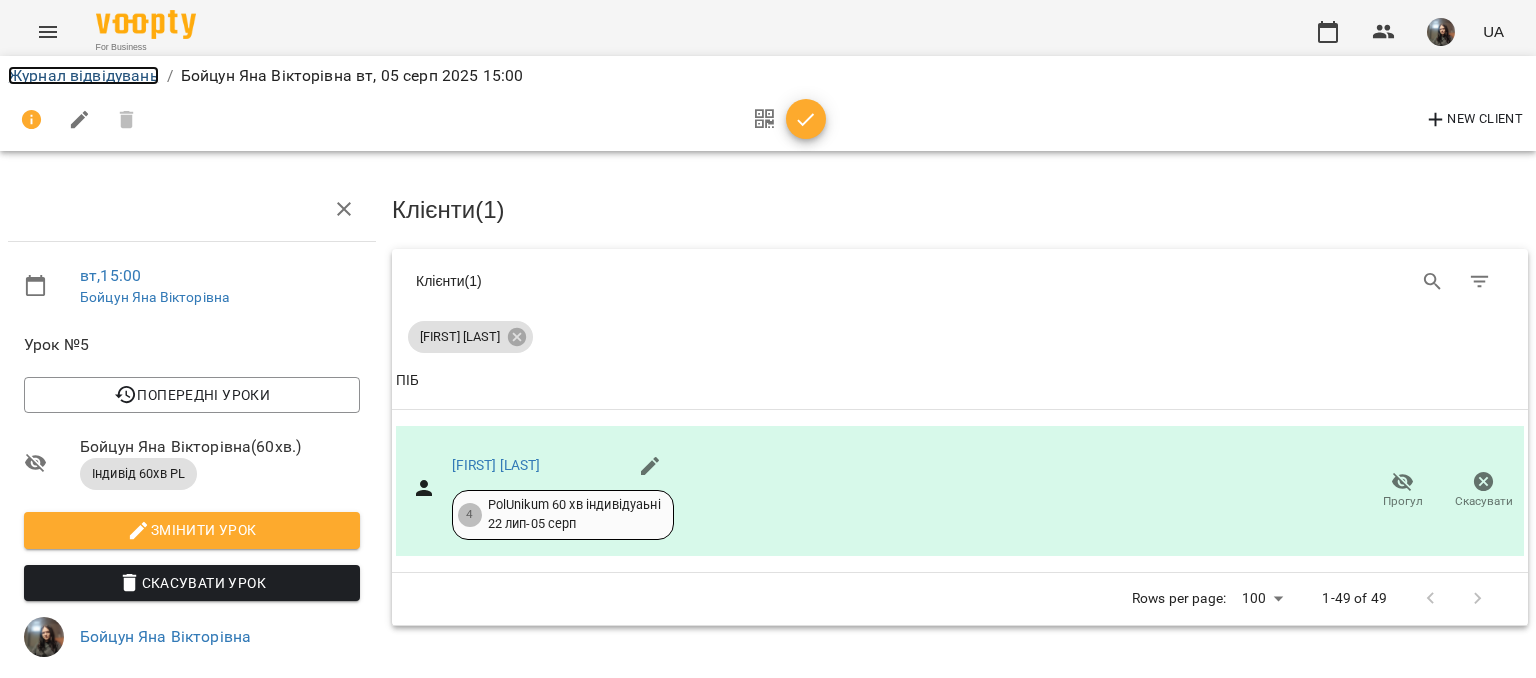 click on "Журнал відвідувань" at bounding box center [83, 75] 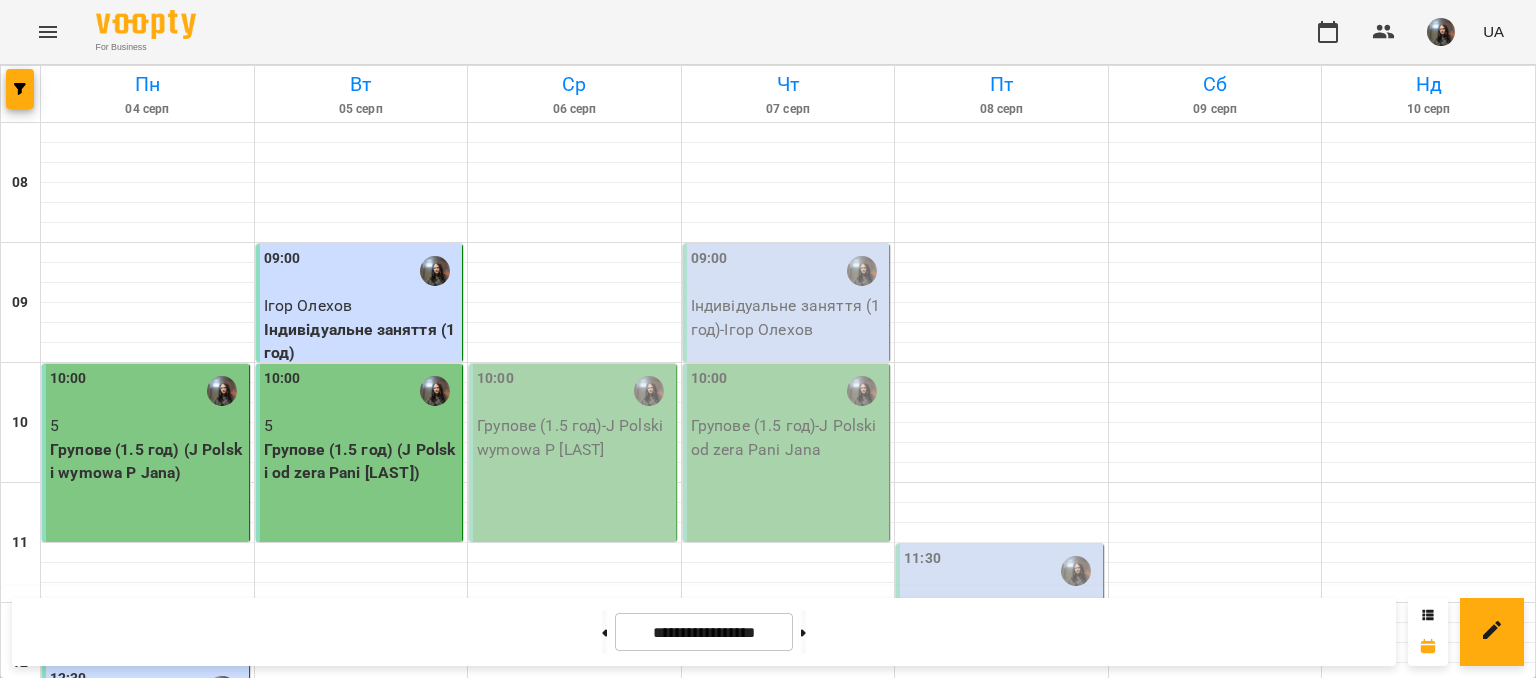 scroll, scrollTop: 1000, scrollLeft: 0, axis: vertical 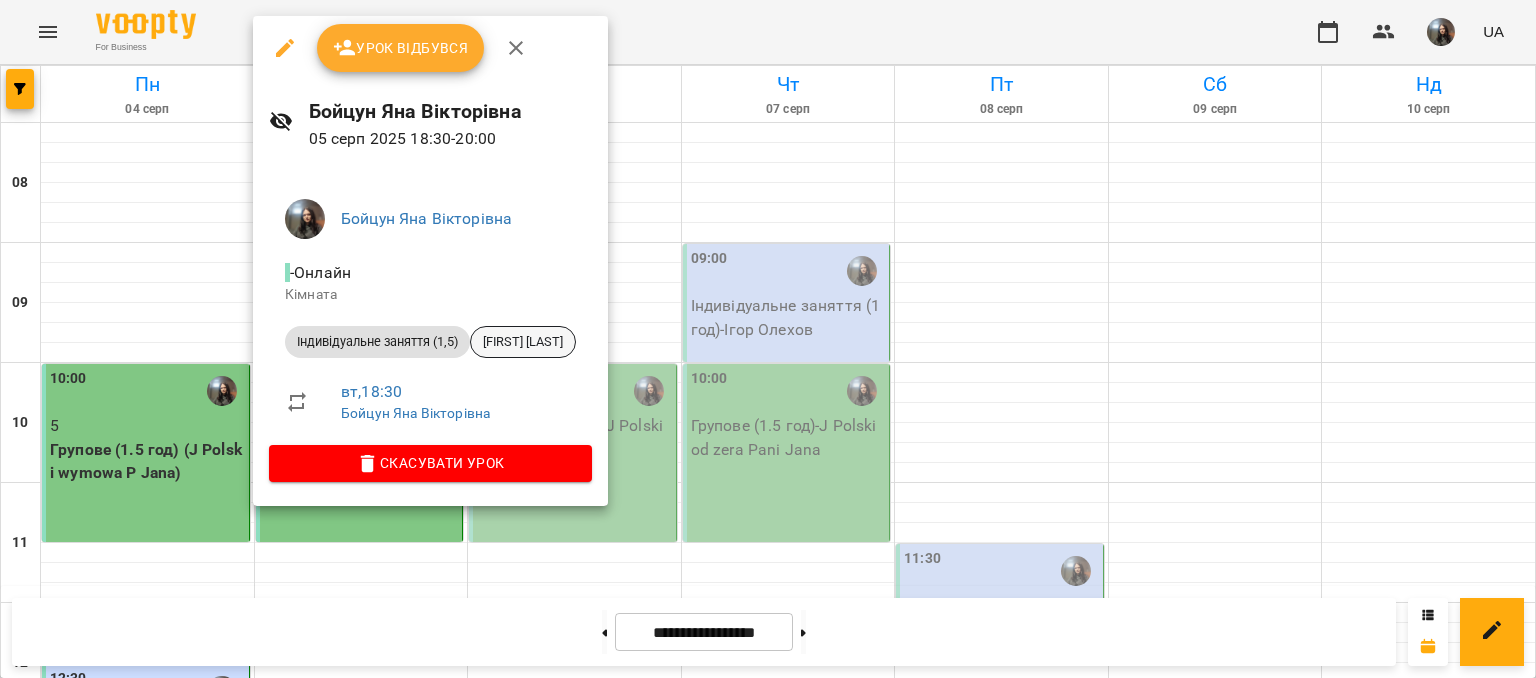 click on "[FIRST] [LAST]" at bounding box center (523, 342) 